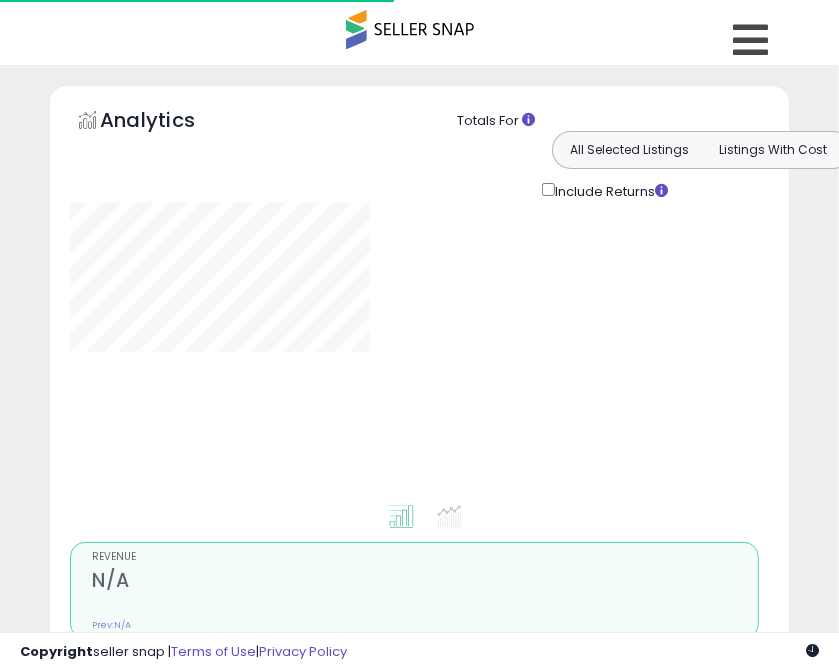 scroll, scrollTop: 1398, scrollLeft: 0, axis: vertical 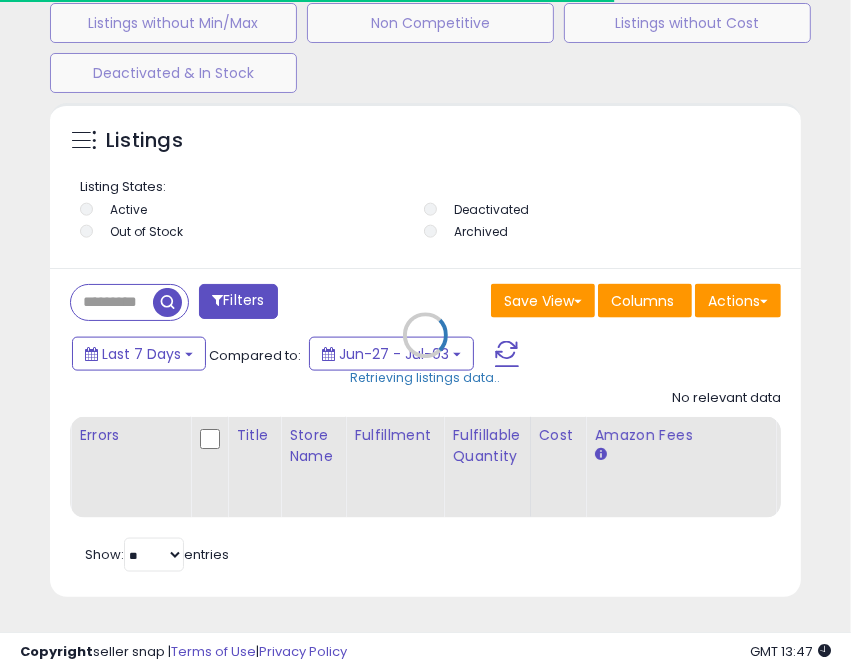 type on "*****" 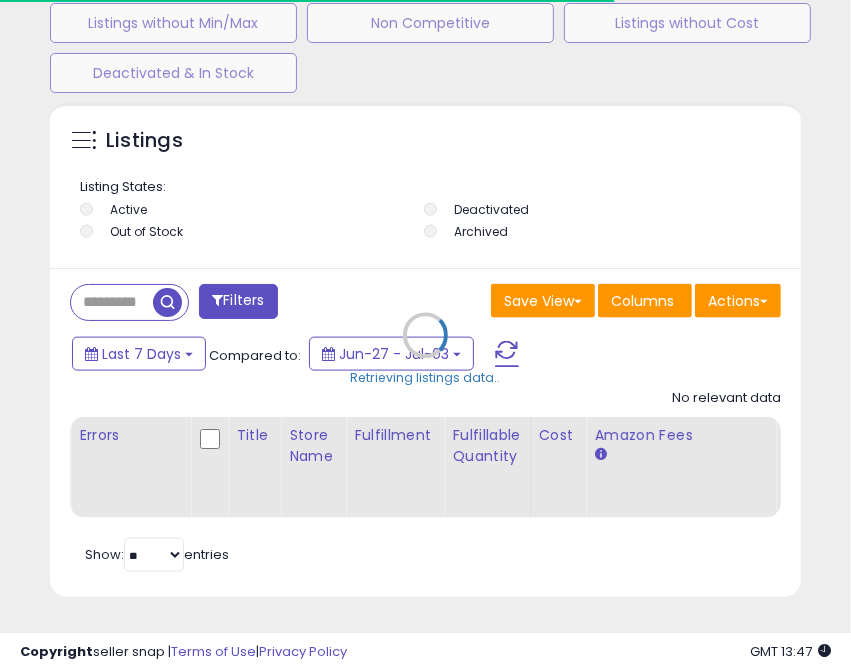 select on "**" 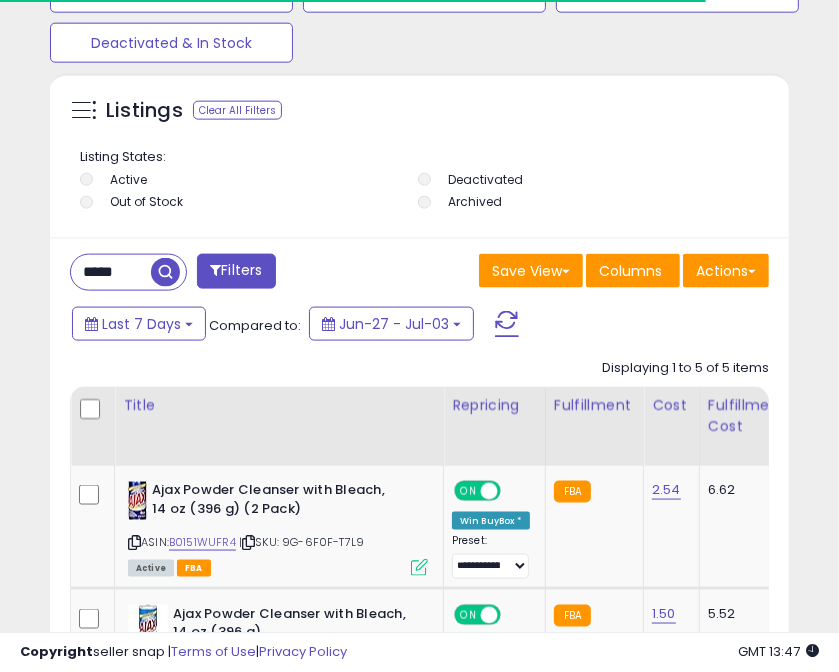 click on "*****" at bounding box center (111, 272) 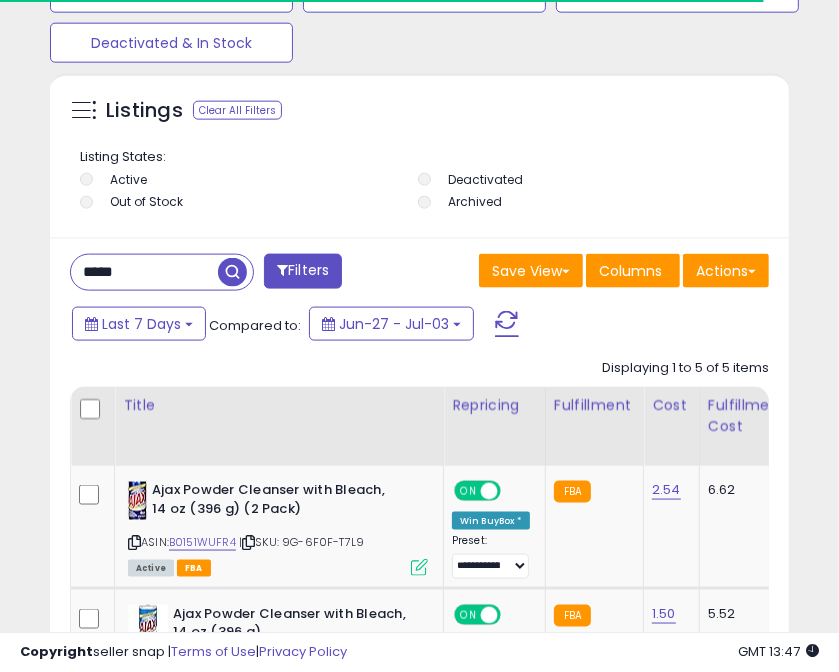 click on "*****" at bounding box center (144, 272) 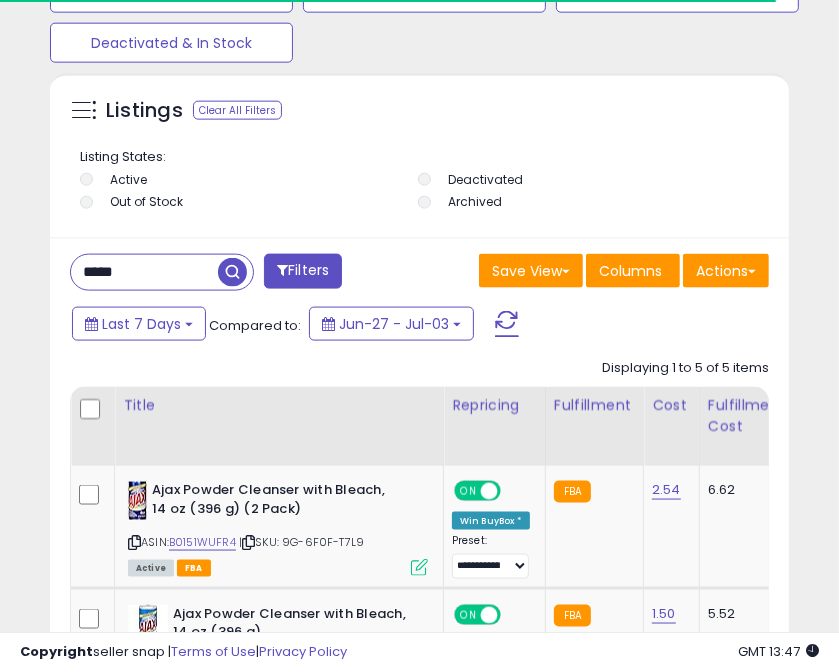 click on "*****" at bounding box center [144, 272] 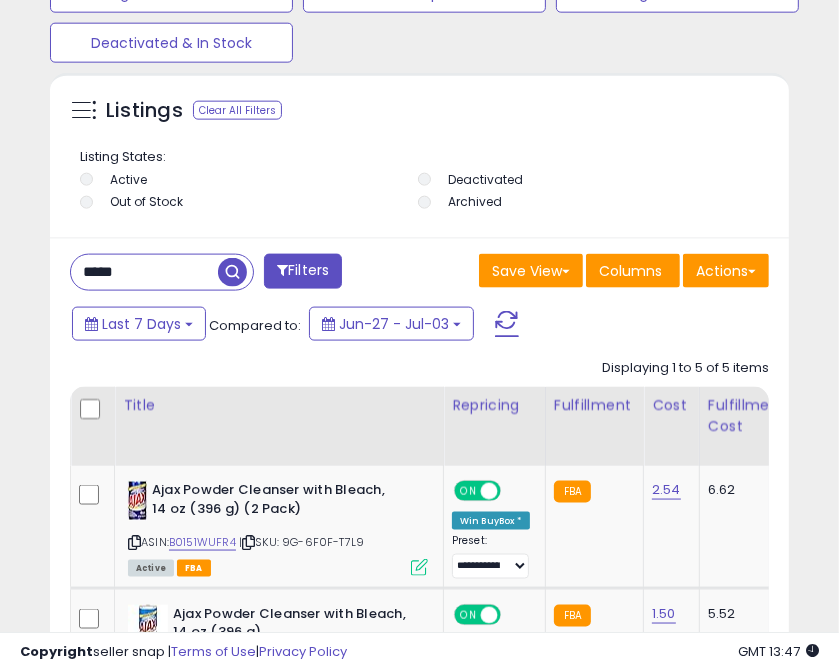 scroll, scrollTop: 999609, scrollLeft: 999270, axis: both 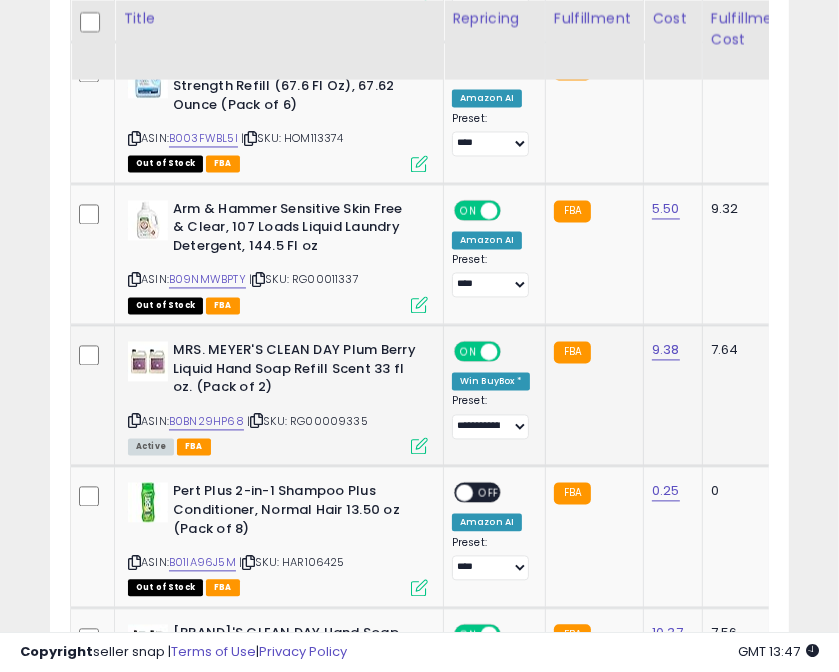click at bounding box center (256, 421) 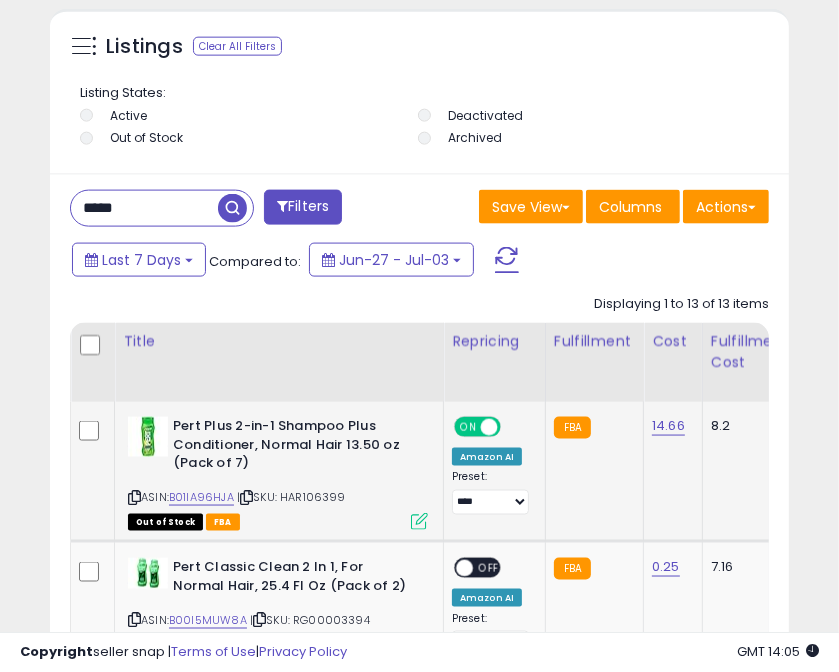 scroll, scrollTop: 1457, scrollLeft: 0, axis: vertical 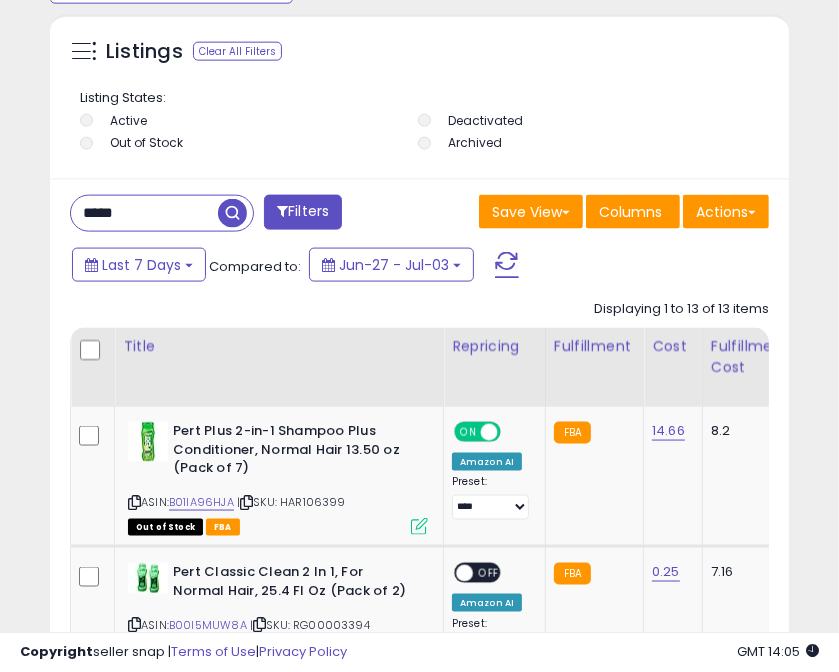 click on "*****" at bounding box center [144, 213] 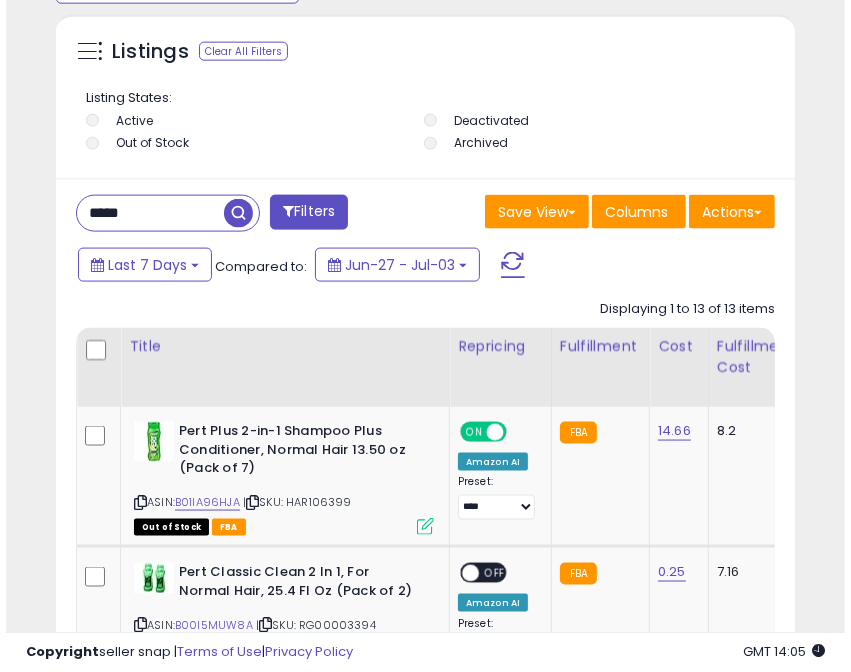 scroll, scrollTop: 1377, scrollLeft: 0, axis: vertical 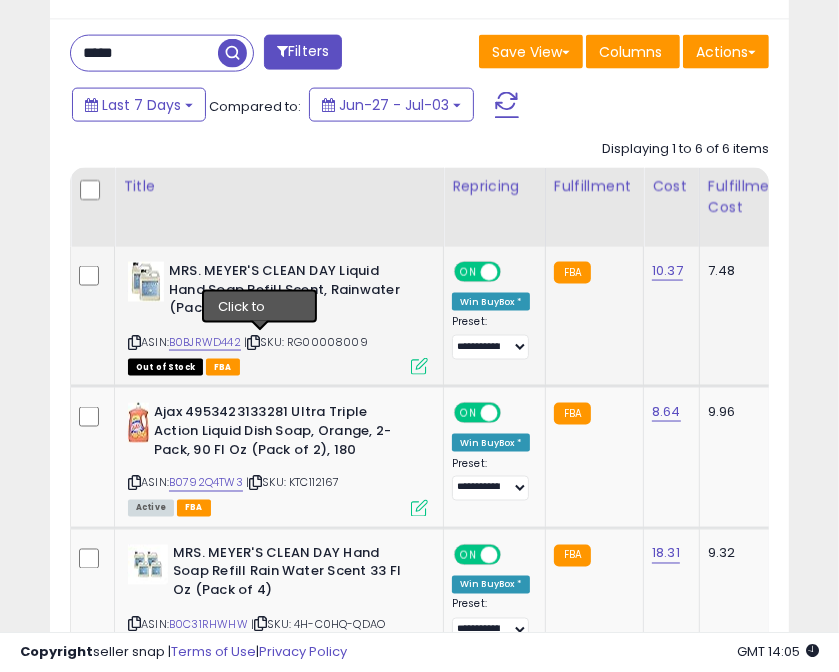 click at bounding box center [253, 342] 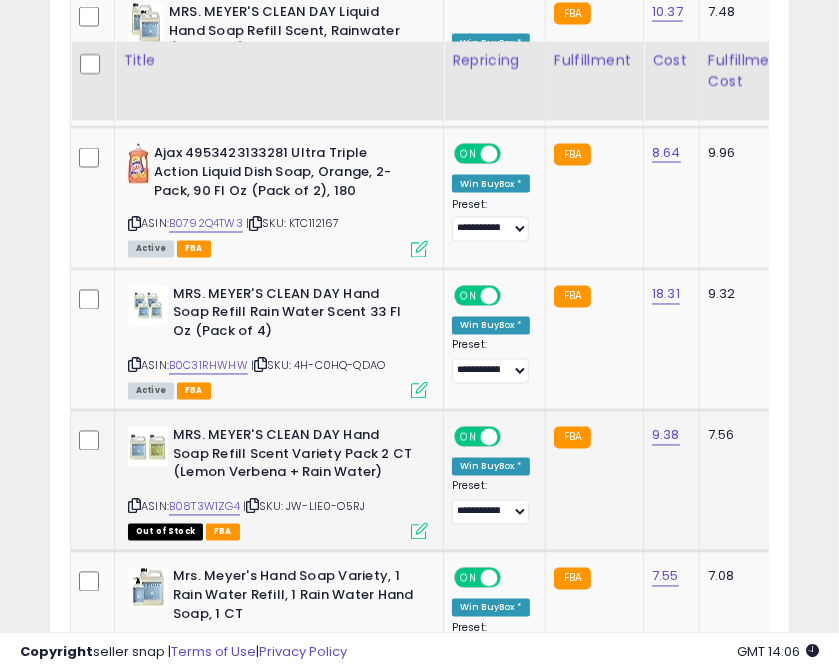 scroll, scrollTop: 1857, scrollLeft: 0, axis: vertical 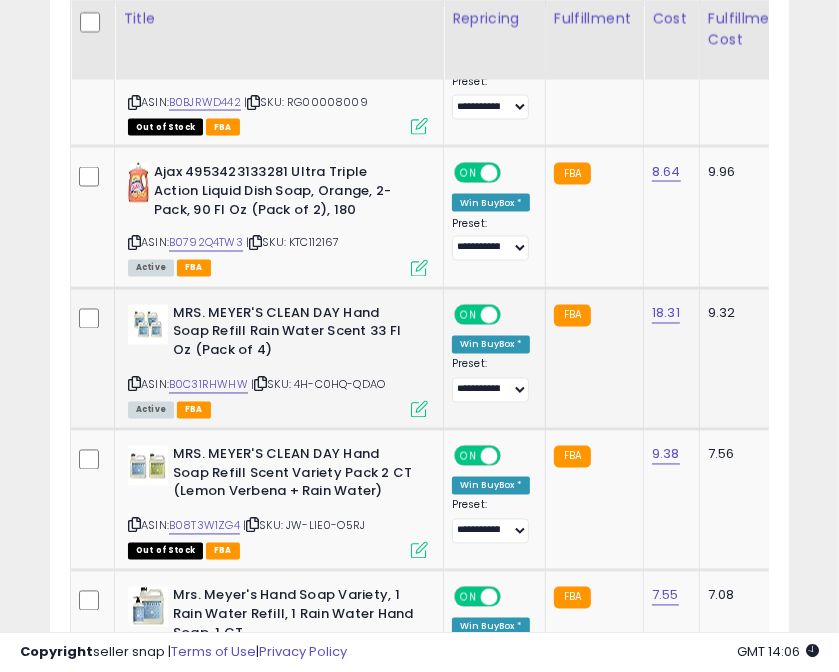 click at bounding box center (260, 384) 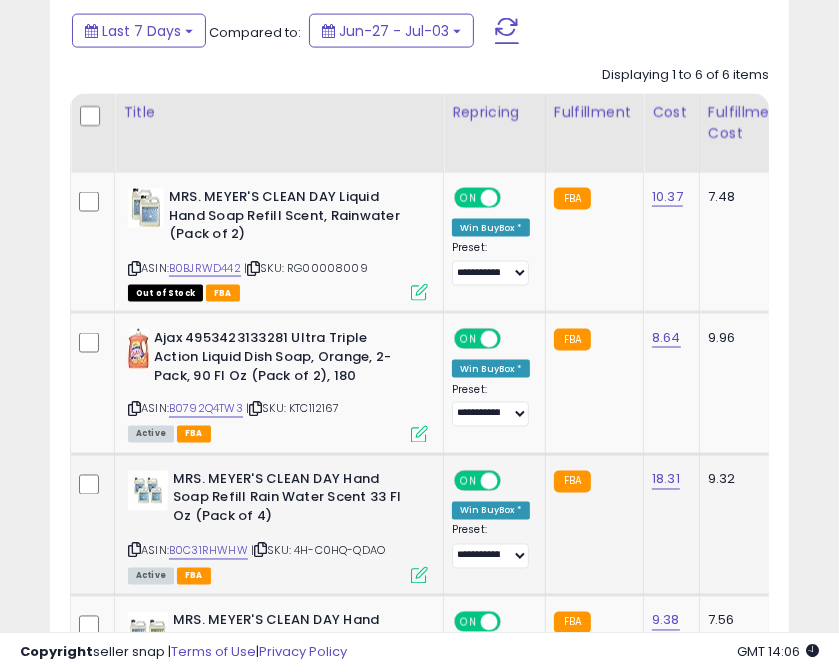 scroll, scrollTop: 1537, scrollLeft: 0, axis: vertical 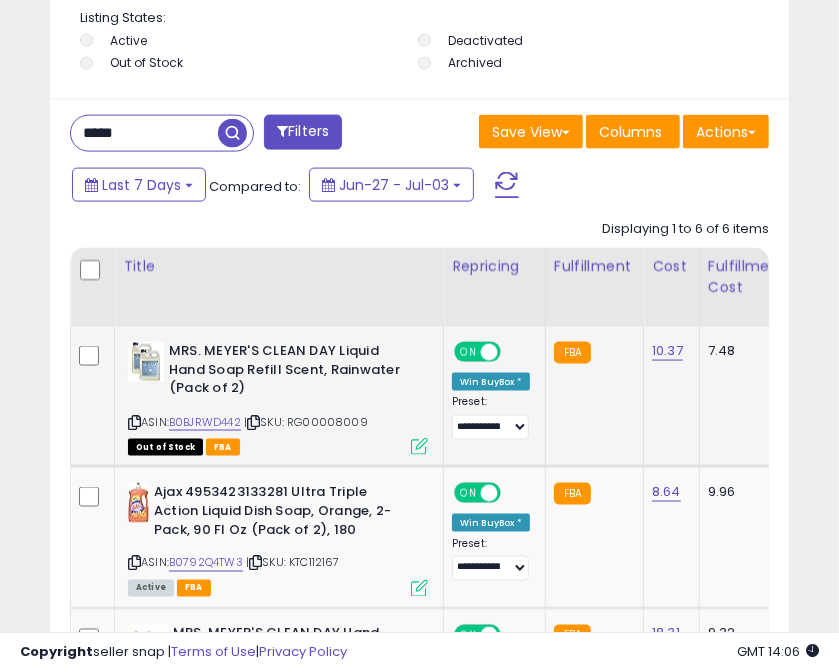 click at bounding box center (253, 422) 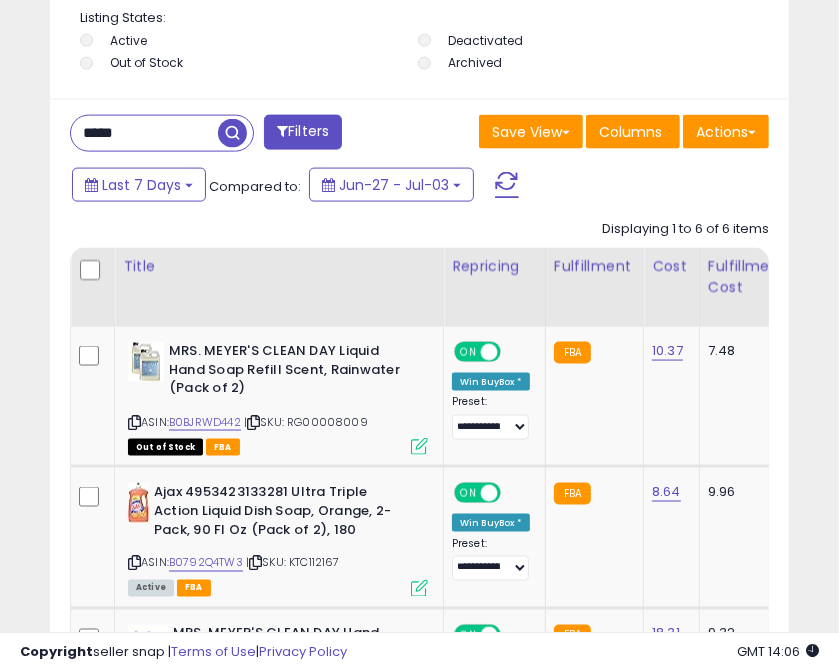 click on "*****" at bounding box center (162, 133) 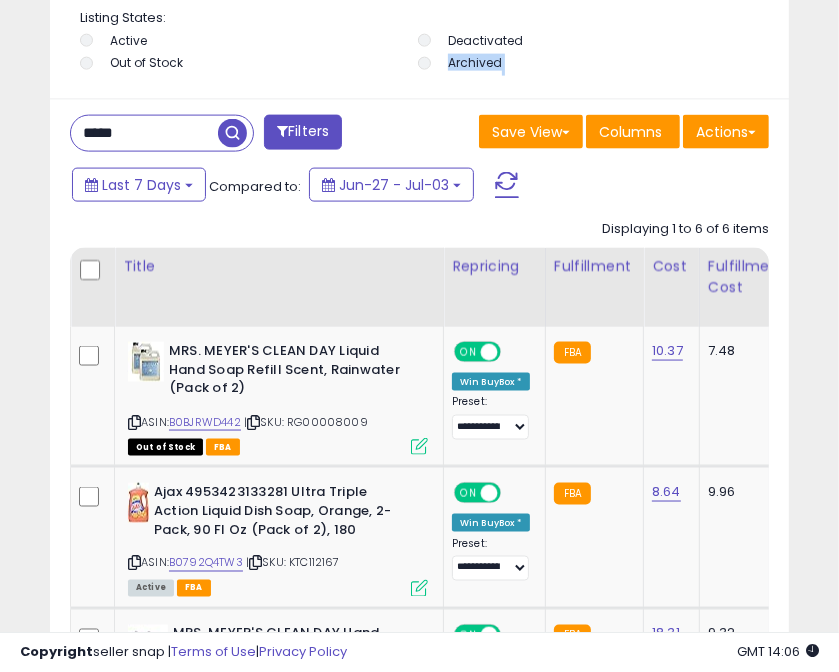 click on "*****" at bounding box center [162, 133] 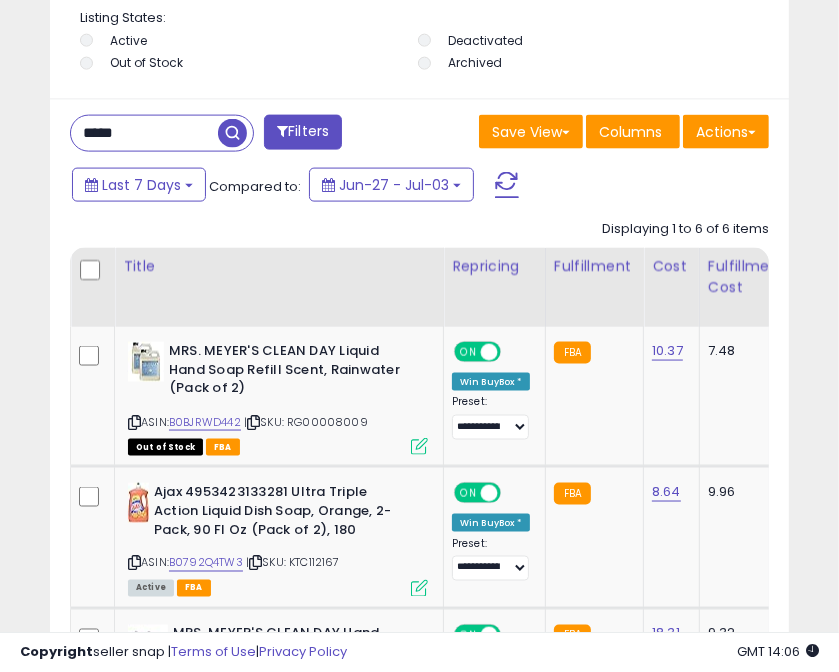 click on "*****" at bounding box center [144, 133] 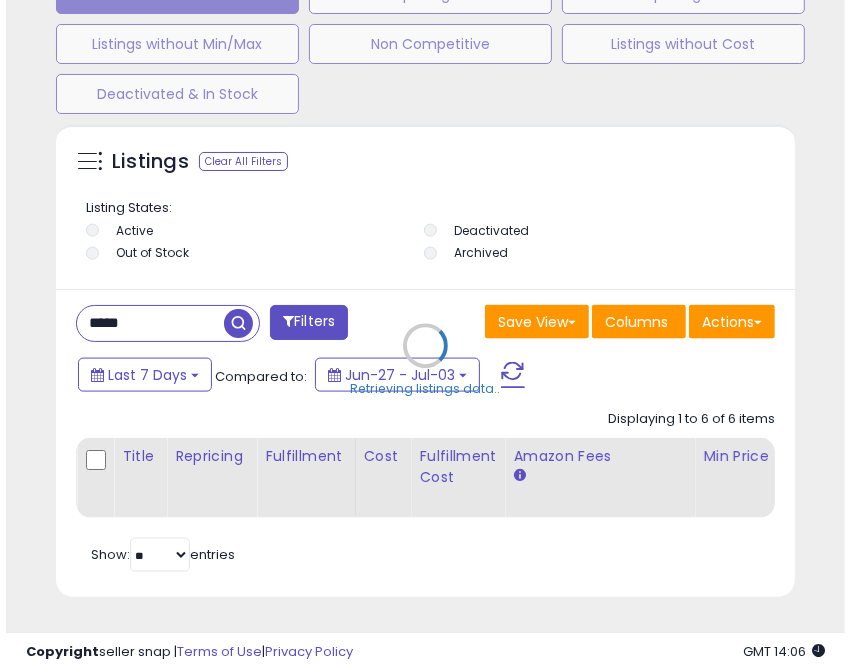 scroll, scrollTop: 1377, scrollLeft: 0, axis: vertical 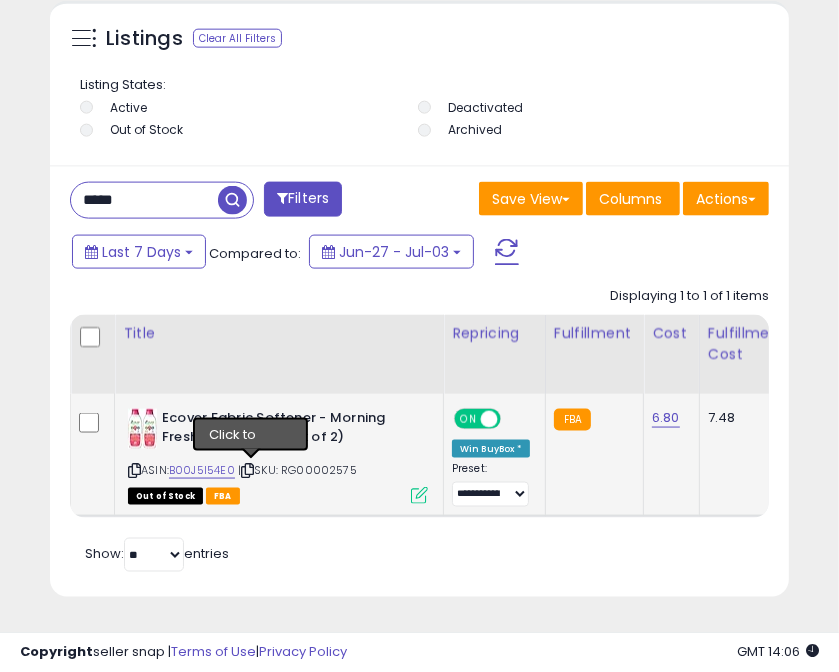 click at bounding box center (247, 470) 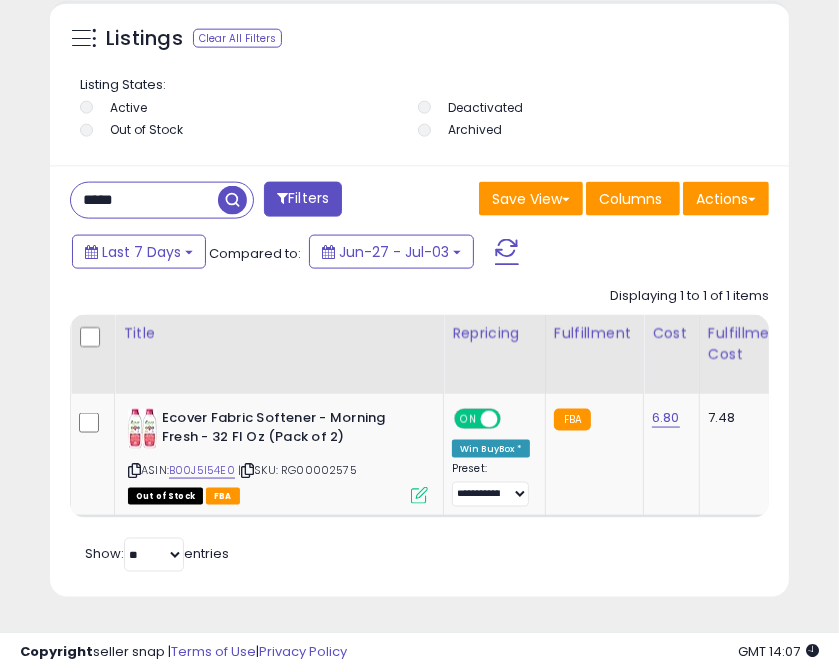 click on "*****" at bounding box center [144, 200] 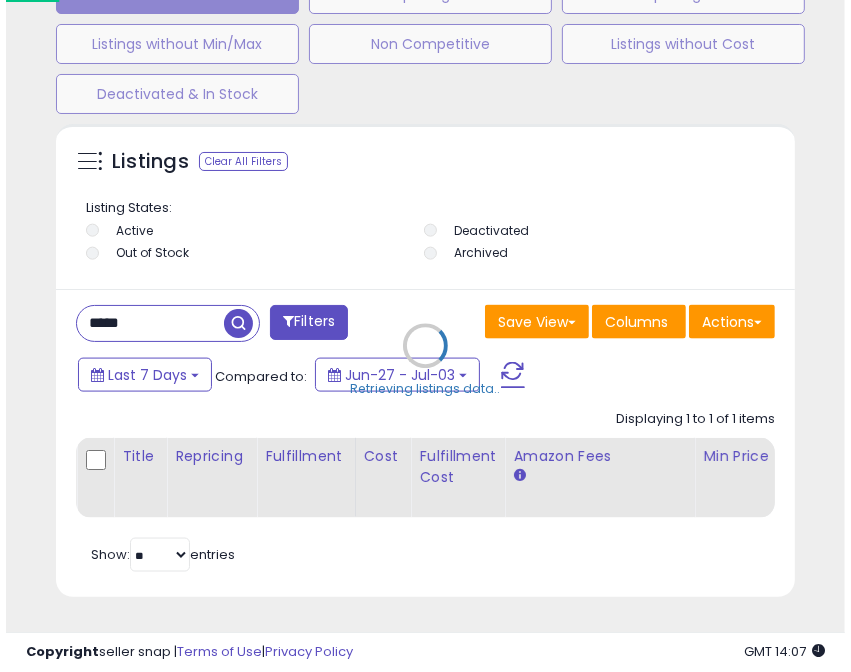 scroll, scrollTop: 1377, scrollLeft: 0, axis: vertical 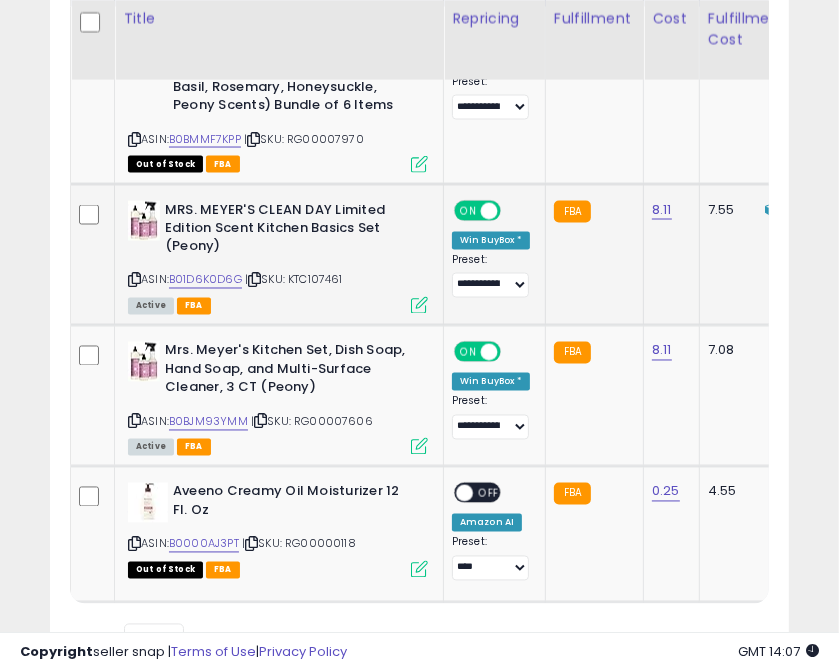 click at bounding box center (254, 280) 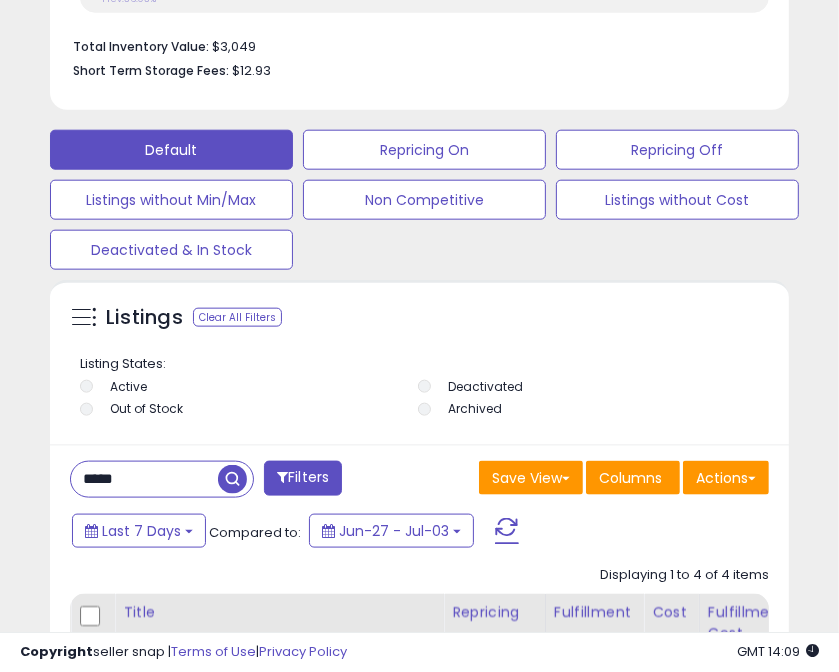 scroll, scrollTop: 1280, scrollLeft: 0, axis: vertical 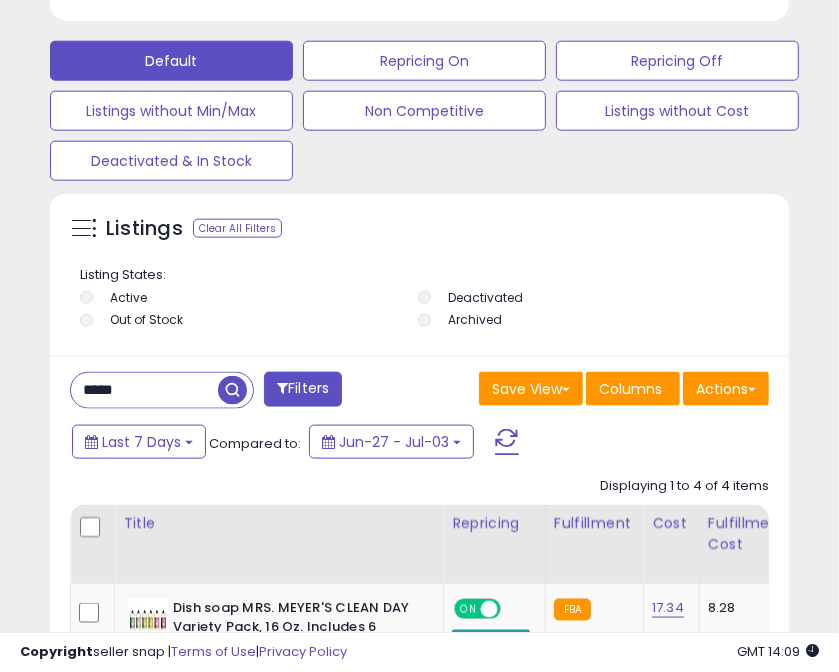 click on "*****" at bounding box center (144, 390) 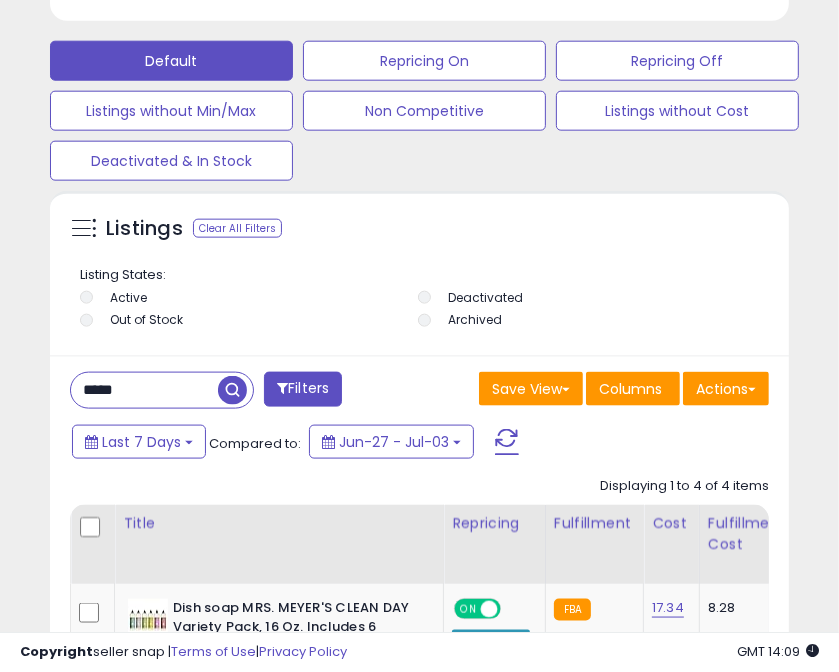 scroll, scrollTop: 999609, scrollLeft: 999258, axis: both 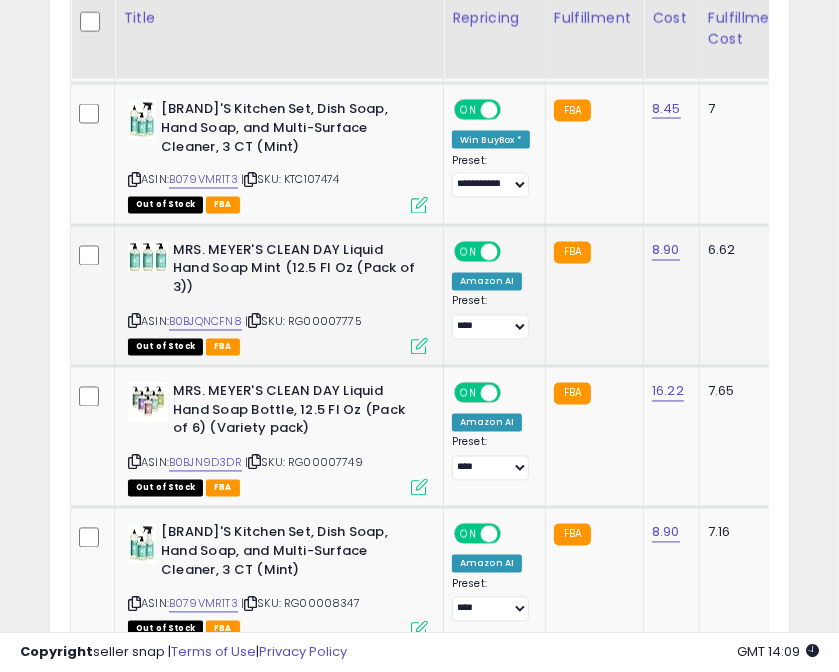click at bounding box center (254, 321) 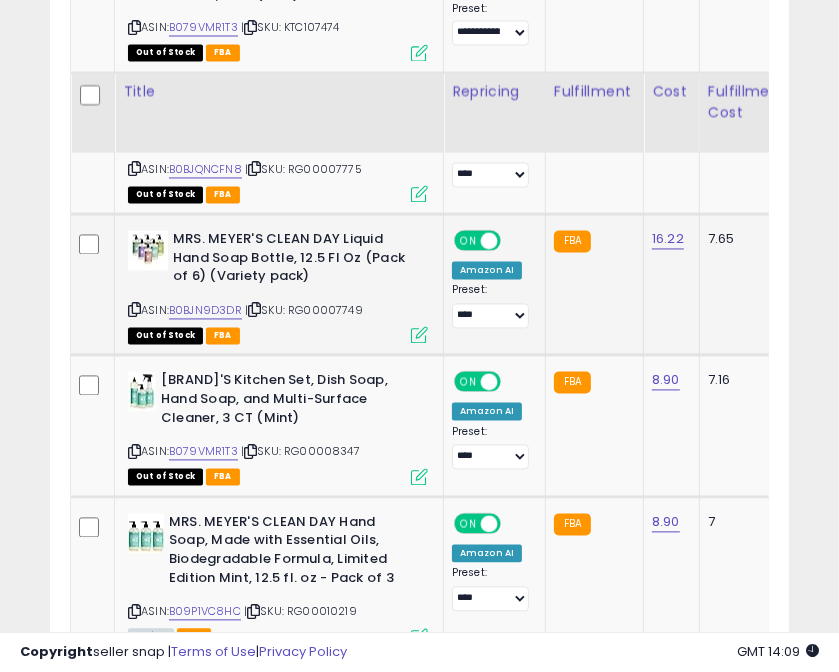 scroll, scrollTop: 2160, scrollLeft: 0, axis: vertical 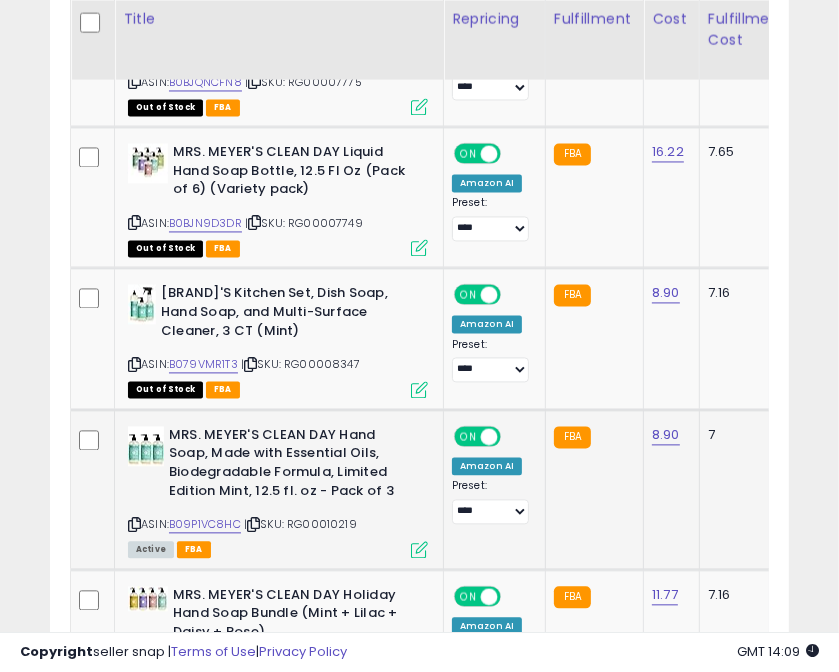 click on "|   SKU: RG00010219" at bounding box center (300, 524) 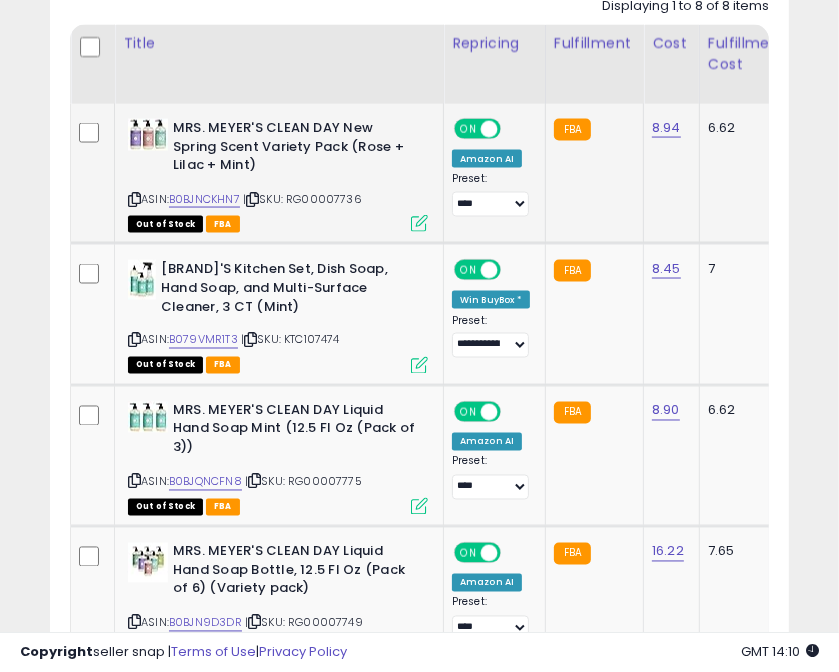 scroll, scrollTop: 1600, scrollLeft: 0, axis: vertical 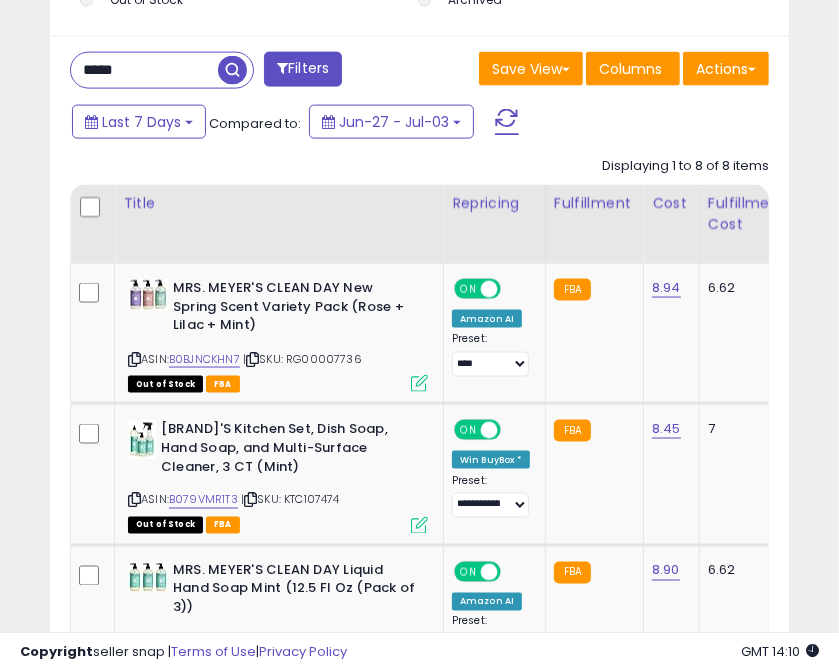click on "*****" at bounding box center (144, 70) 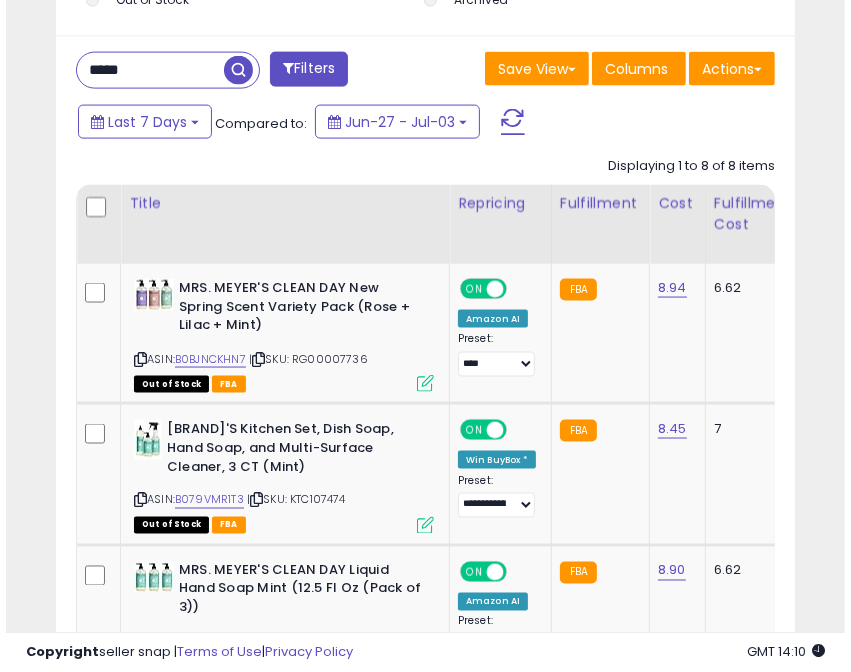 scroll, scrollTop: 1377, scrollLeft: 0, axis: vertical 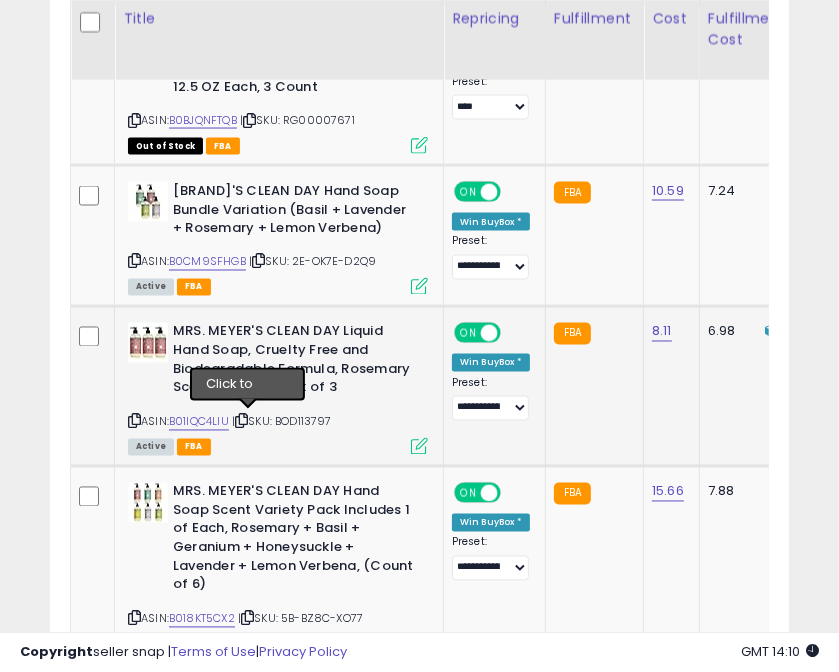 click at bounding box center (241, 421) 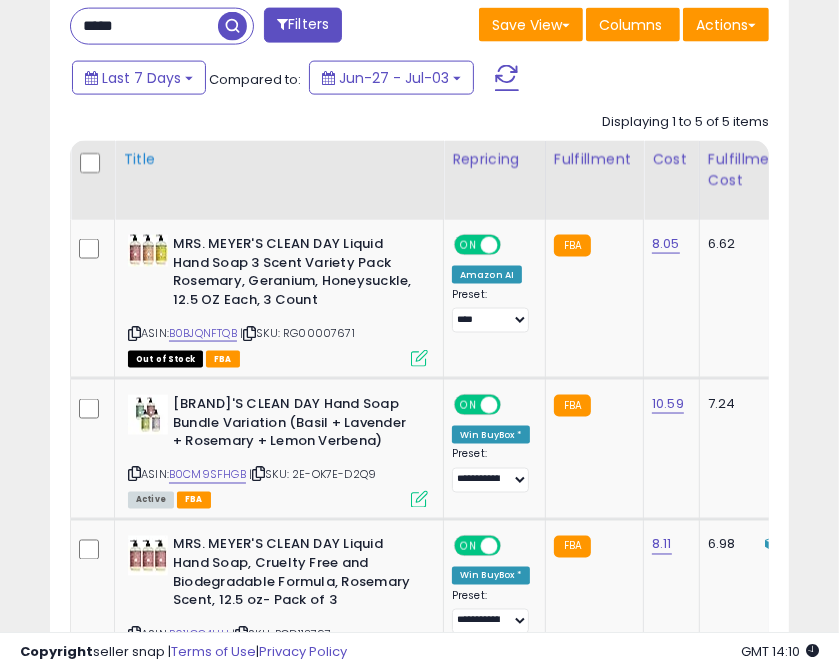 scroll, scrollTop: 1457, scrollLeft: 0, axis: vertical 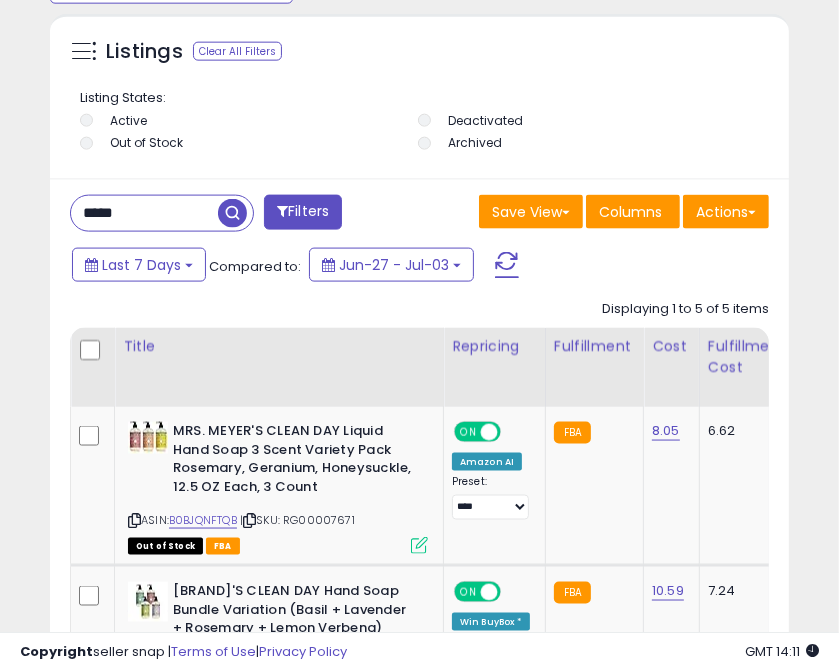 click on "*****" at bounding box center [144, 213] 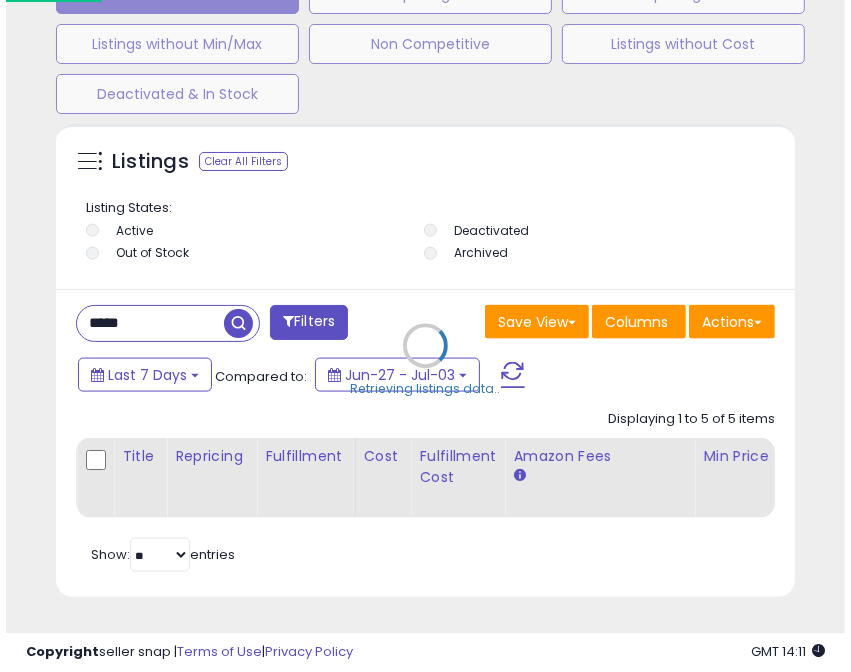 scroll, scrollTop: 1377, scrollLeft: 0, axis: vertical 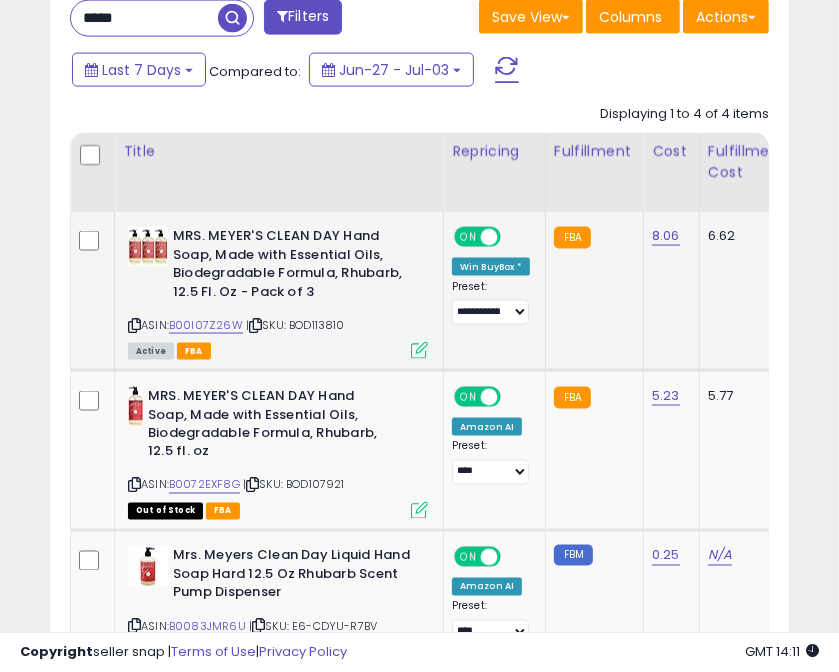 click on "|   SKU: BOD113810" at bounding box center (295, 325) 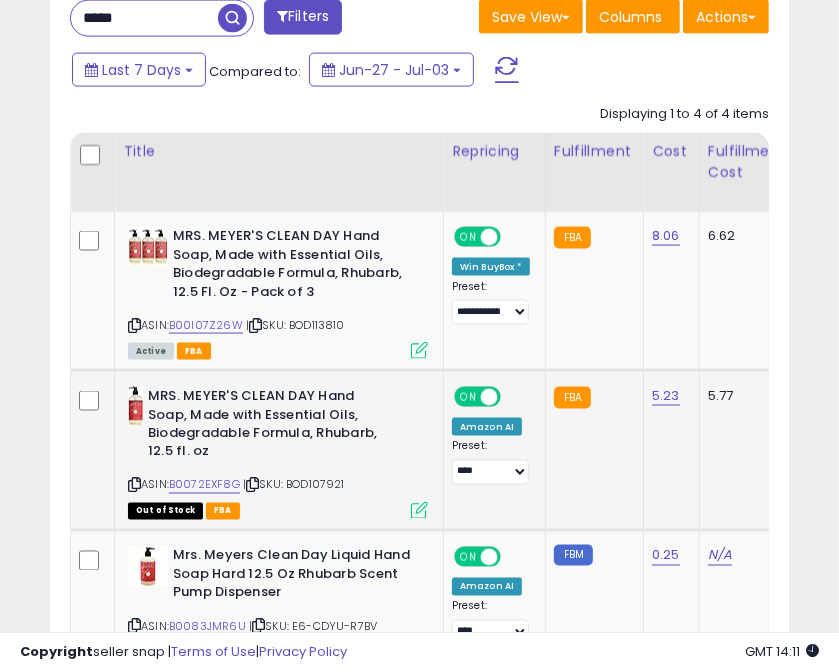click at bounding box center (252, 485) 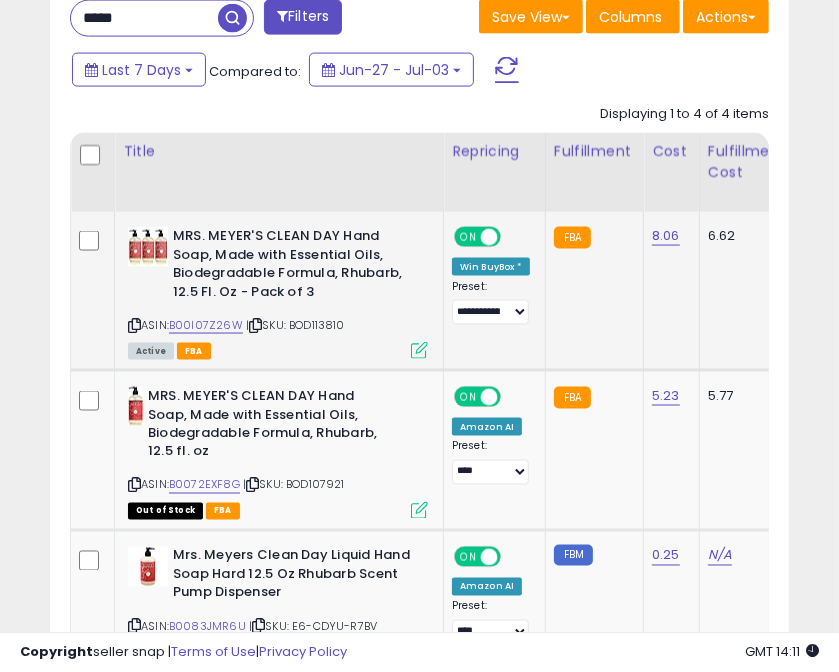click on "|   SKU: BOD113810" at bounding box center [295, 325] 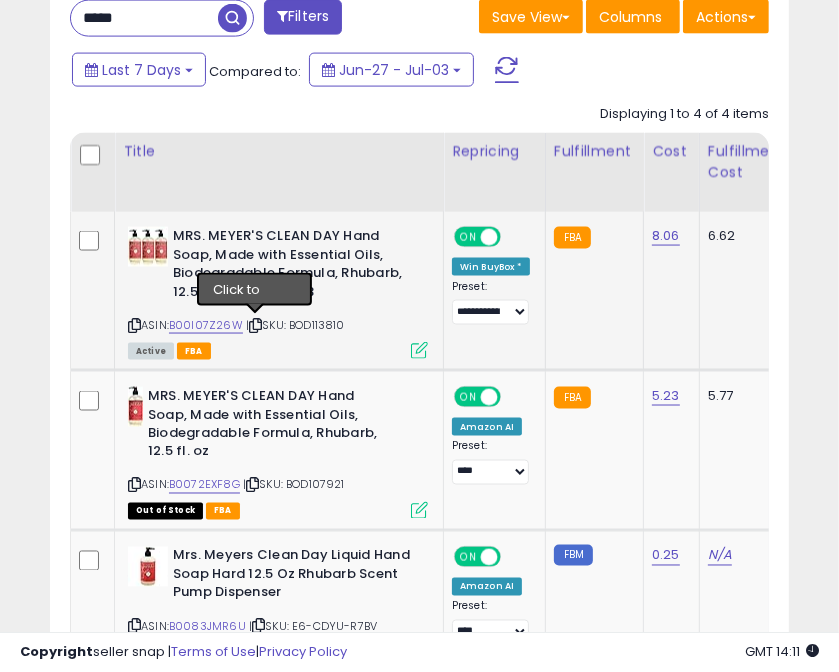 click at bounding box center (255, 325) 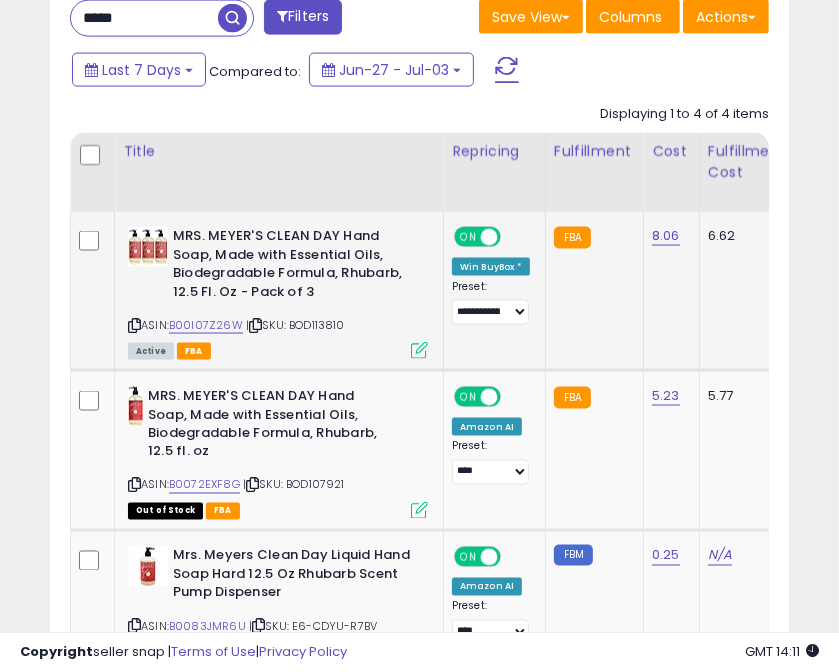 click at bounding box center [255, 325] 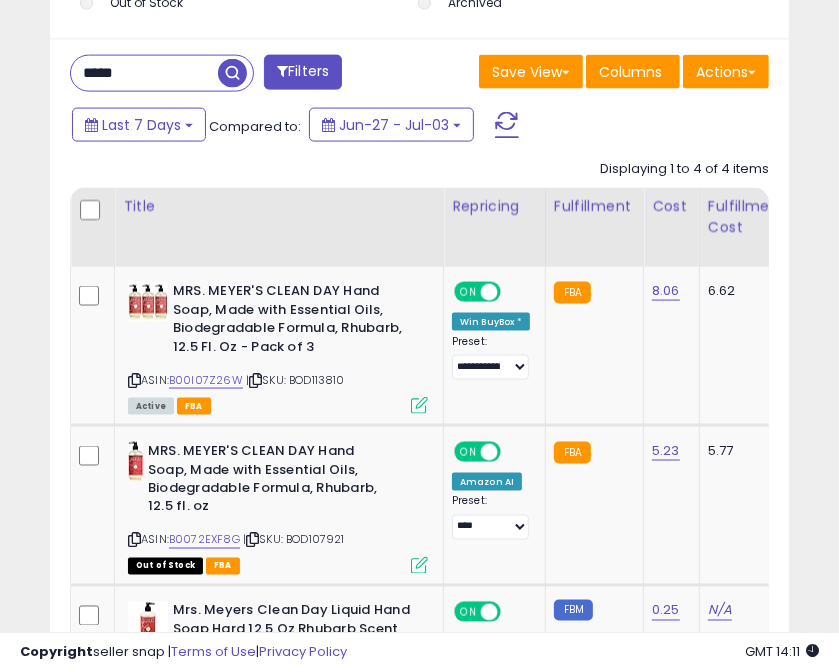 scroll, scrollTop: 1572, scrollLeft: 0, axis: vertical 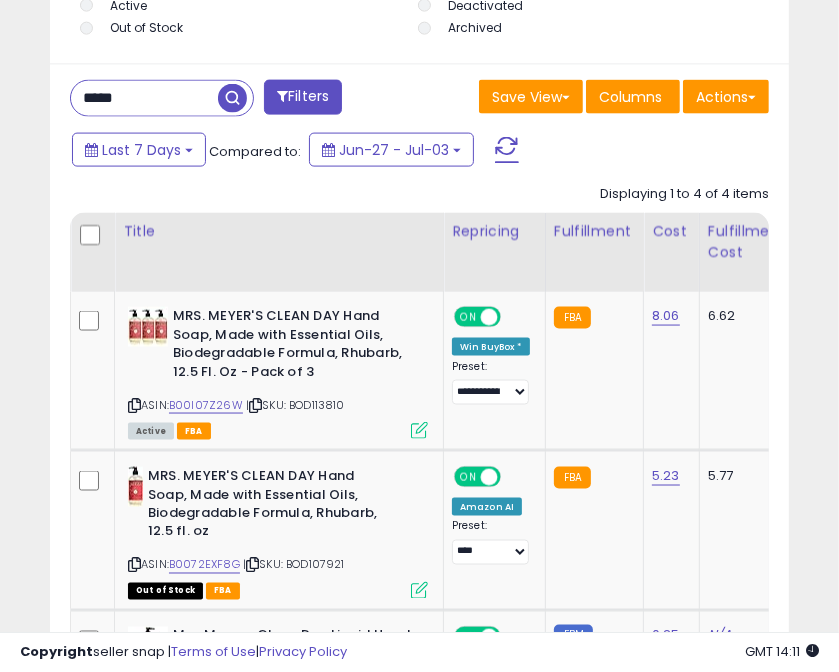 click on "*****" at bounding box center (144, 98) 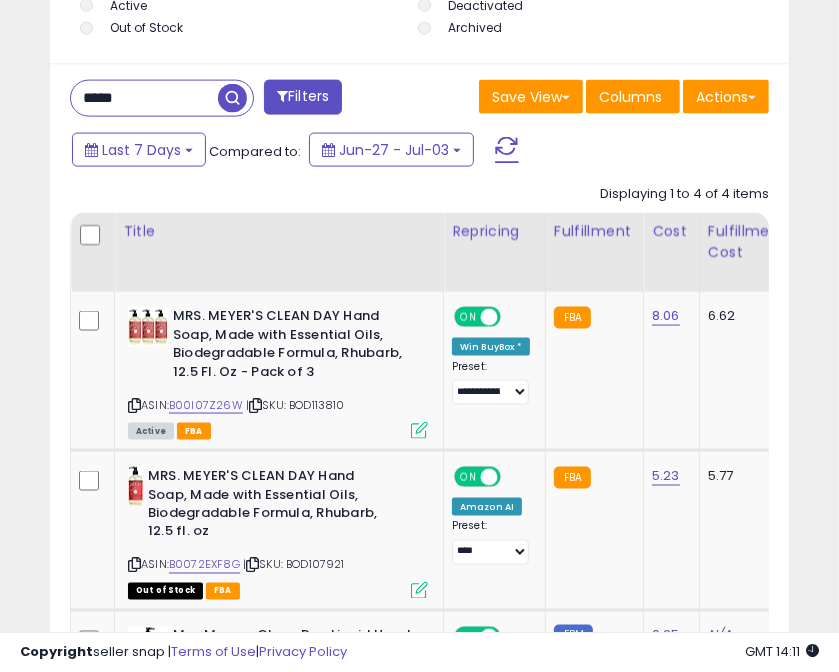 click on "*****" at bounding box center [144, 98] 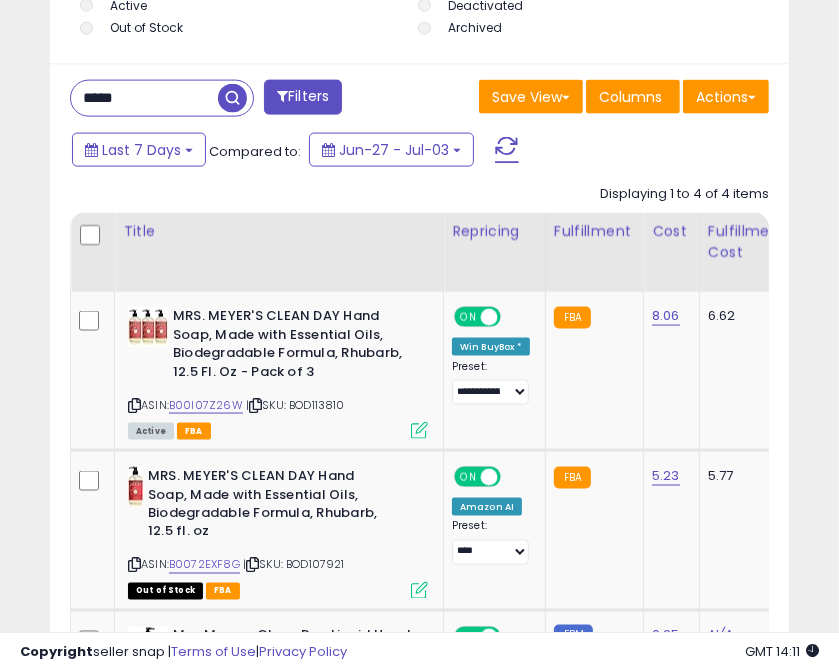 scroll, scrollTop: 999609, scrollLeft: 999258, axis: both 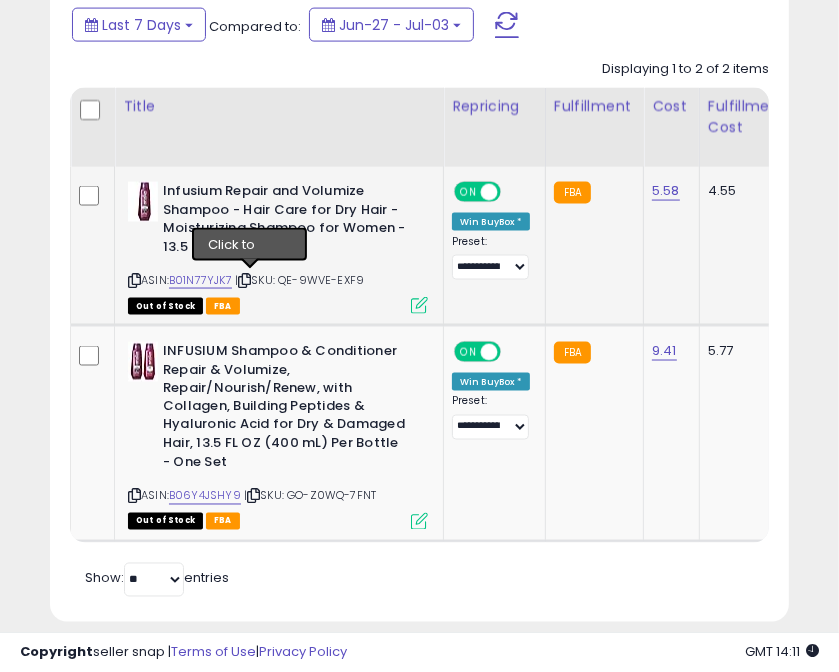 click at bounding box center (244, 280) 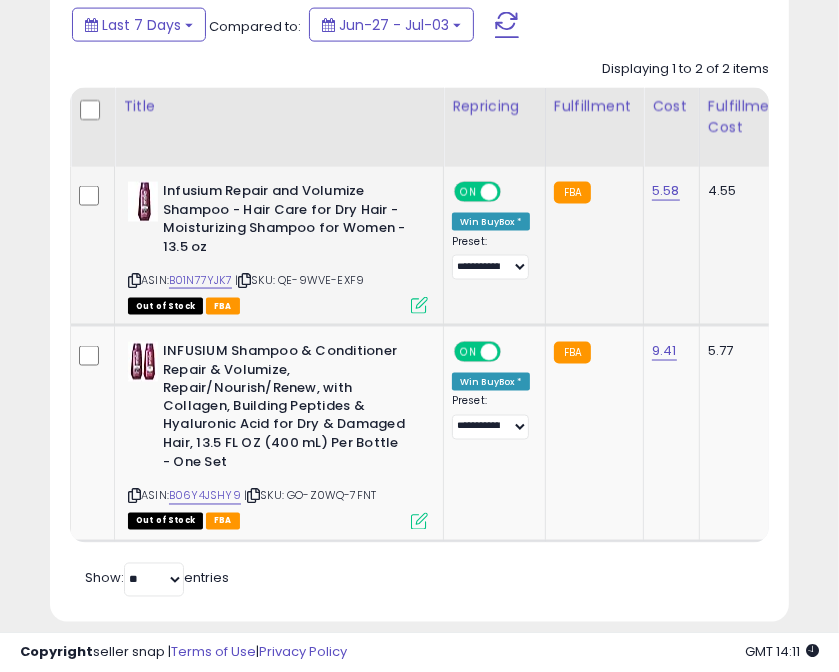 click at bounding box center [244, 280] 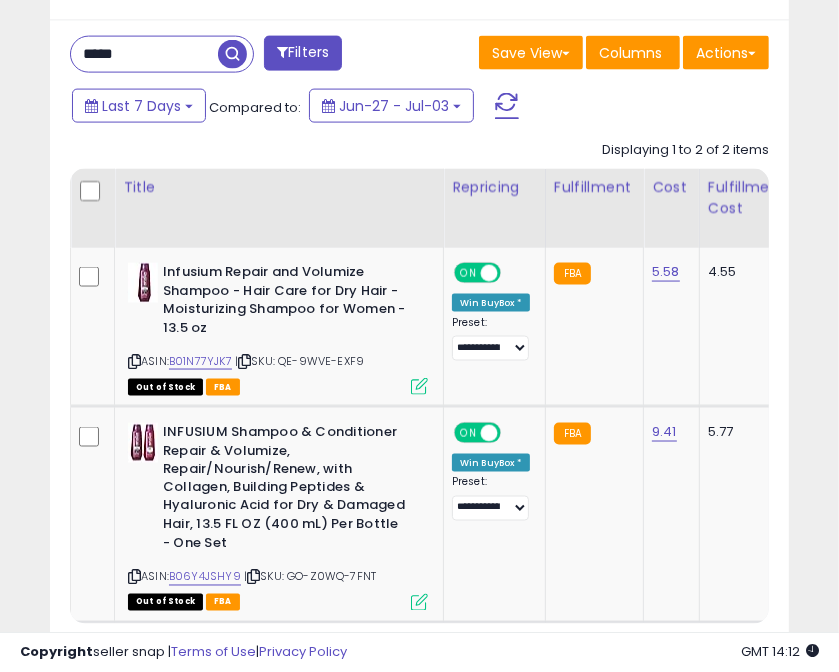 scroll, scrollTop: 1617, scrollLeft: 0, axis: vertical 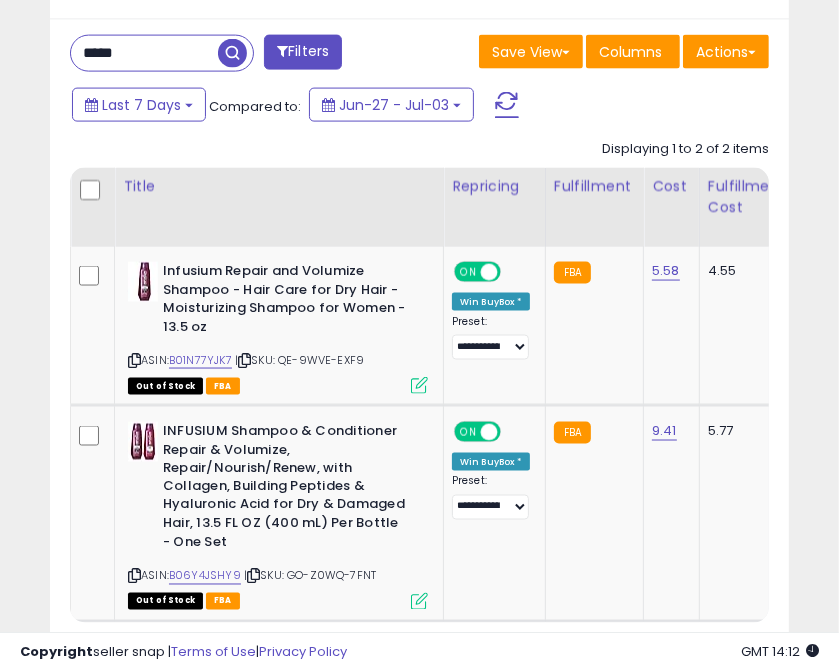 click on "*****" at bounding box center (144, 53) 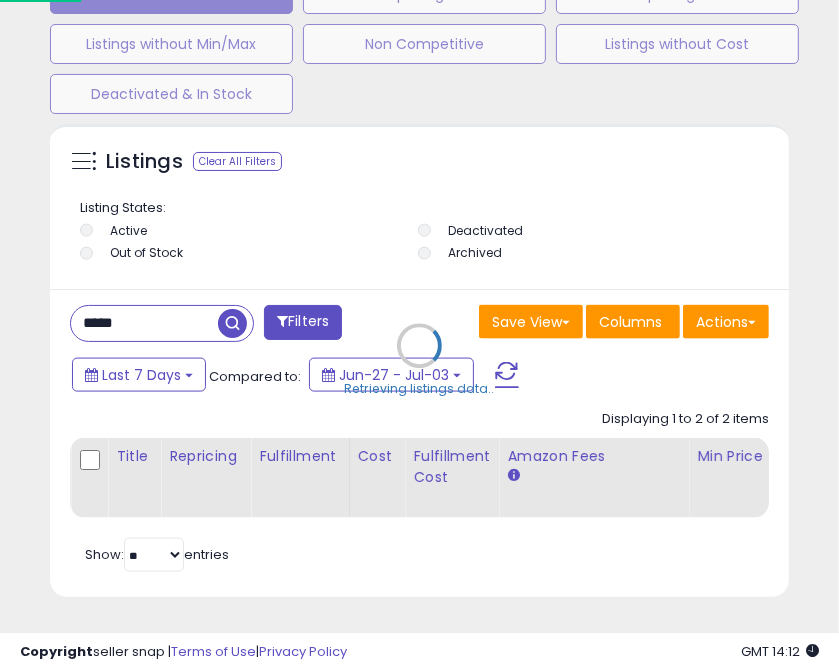 scroll, scrollTop: 999609, scrollLeft: 999258, axis: both 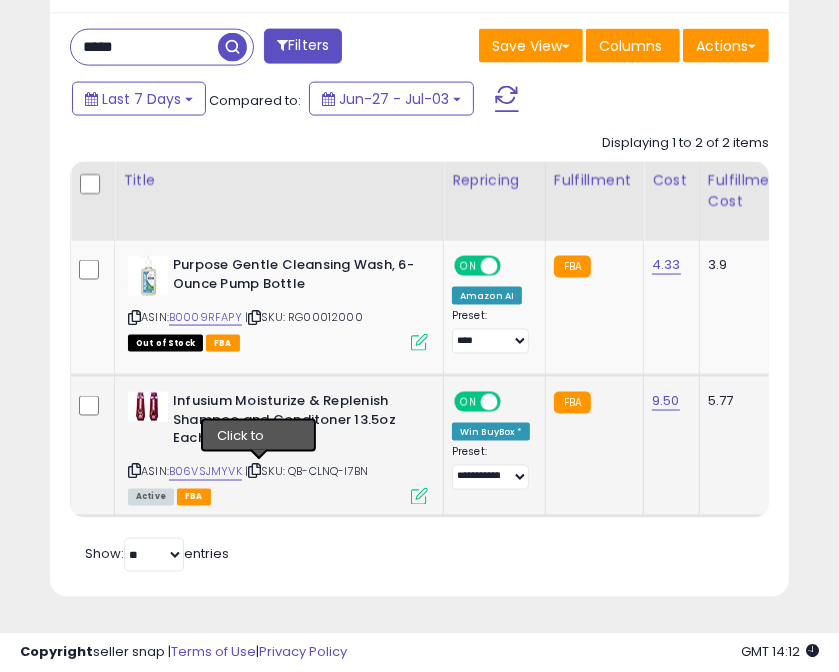 click at bounding box center [254, 471] 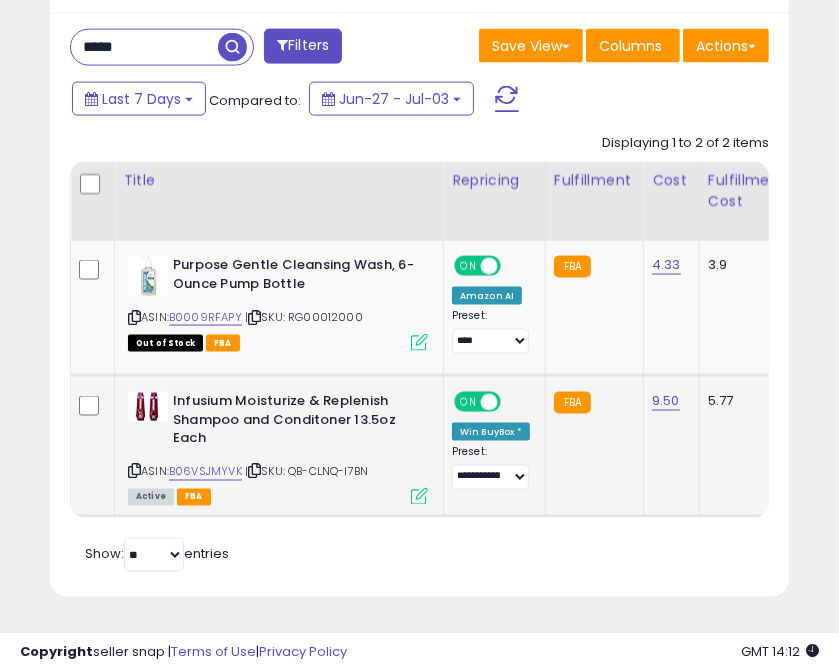click at bounding box center (254, 471) 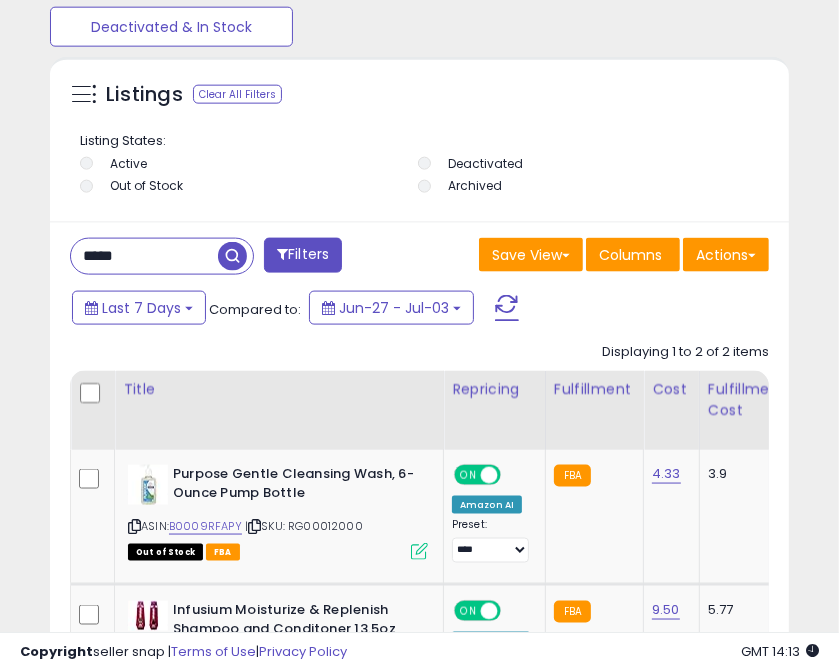 scroll, scrollTop: 1412, scrollLeft: 0, axis: vertical 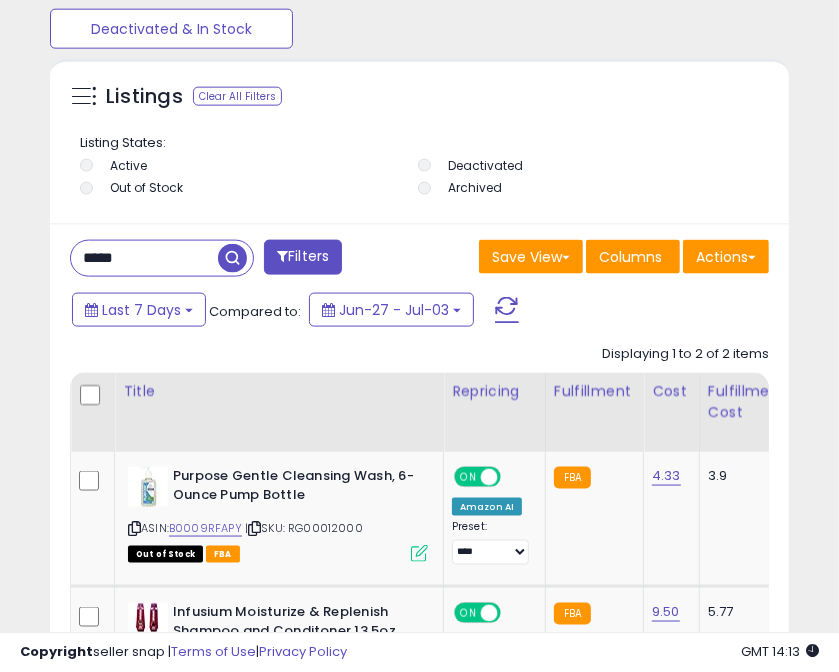 click on "*****" at bounding box center (144, 258) 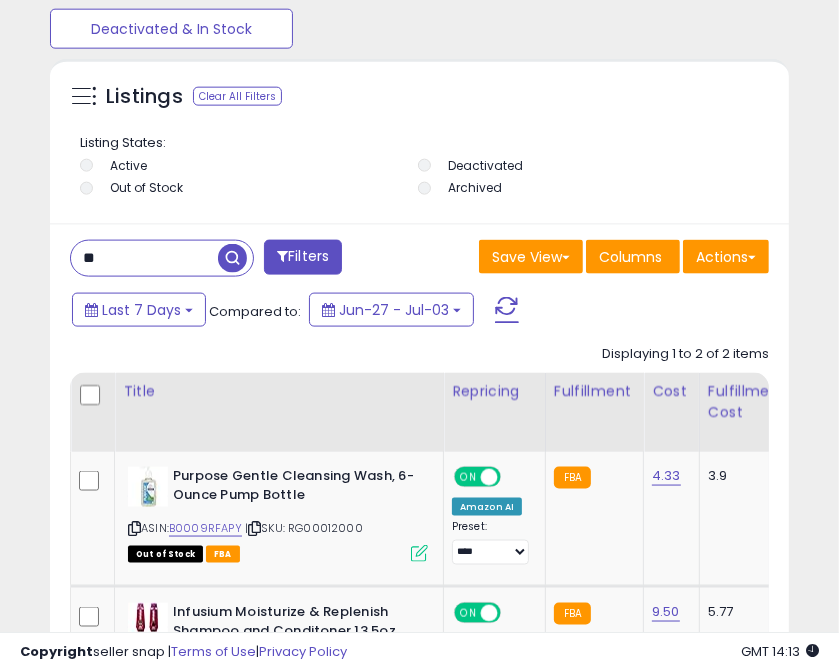 type on "*" 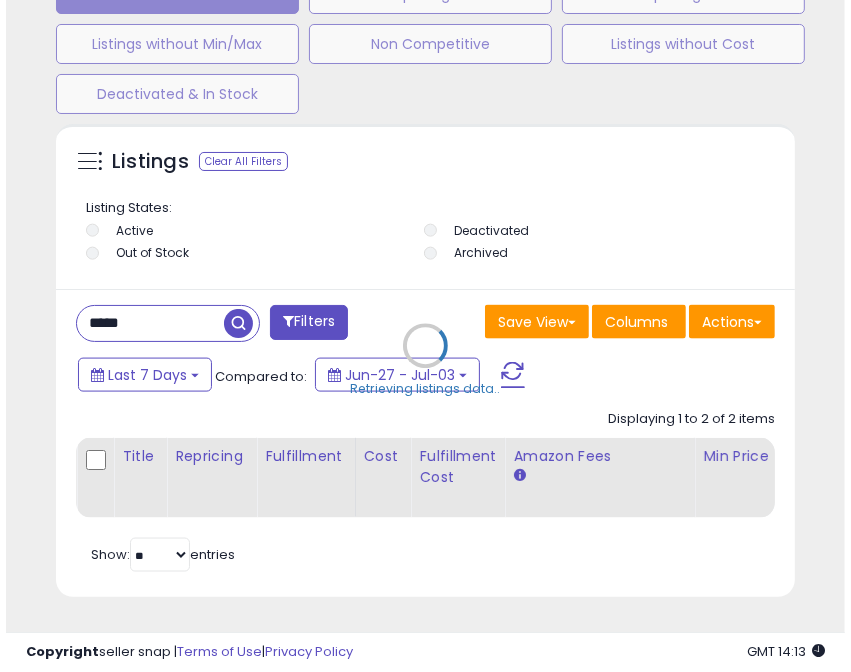 scroll, scrollTop: 1377, scrollLeft: 0, axis: vertical 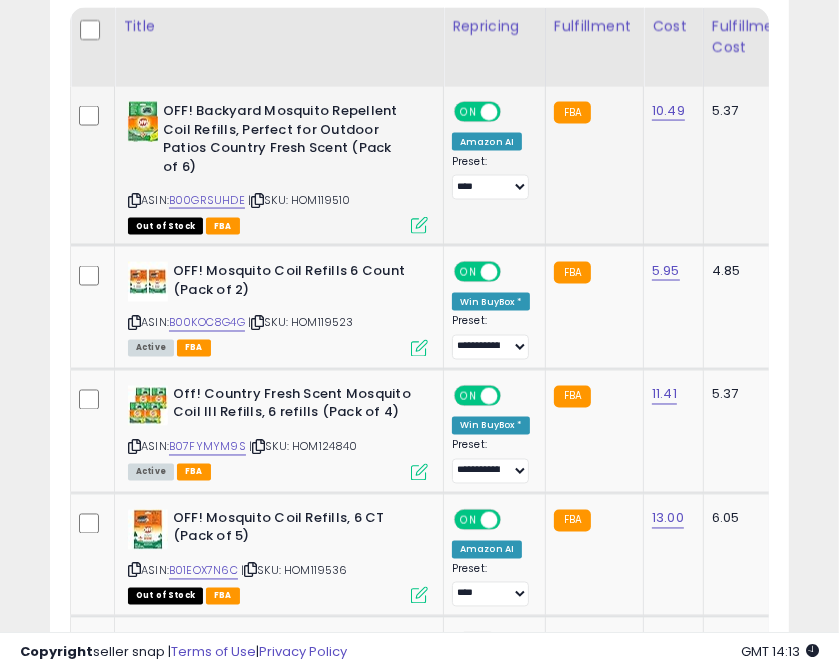 click at bounding box center [257, 200] 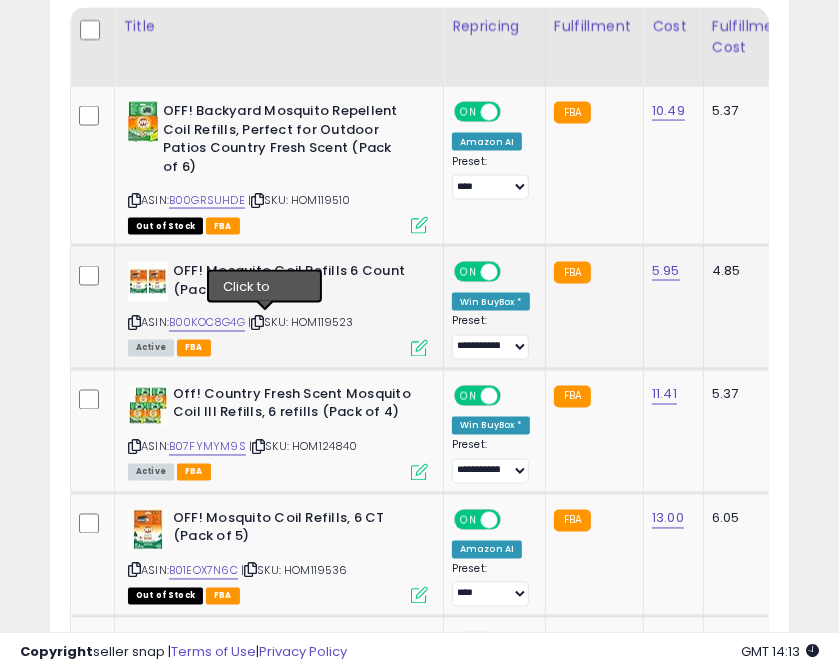 click at bounding box center (257, 323) 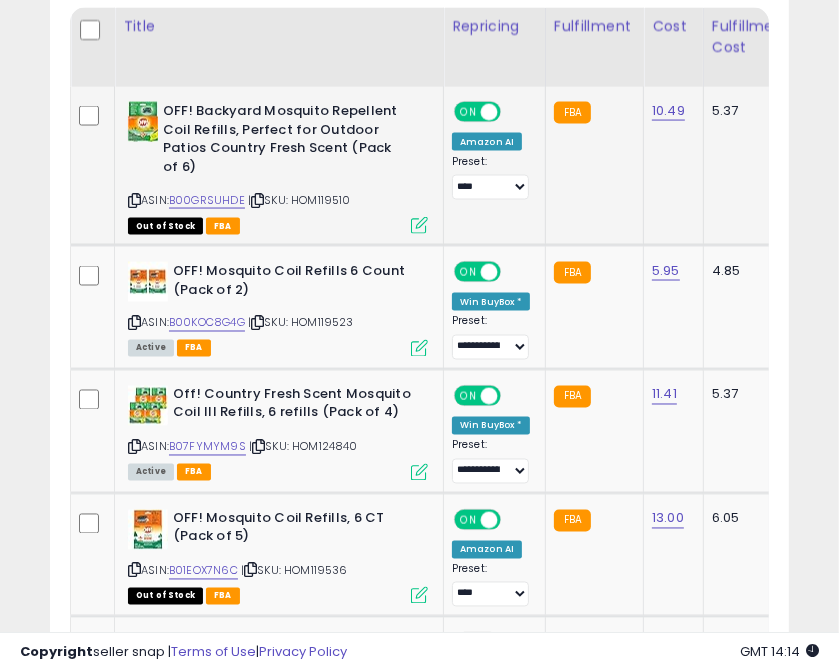 scroll, scrollTop: 1537, scrollLeft: 0, axis: vertical 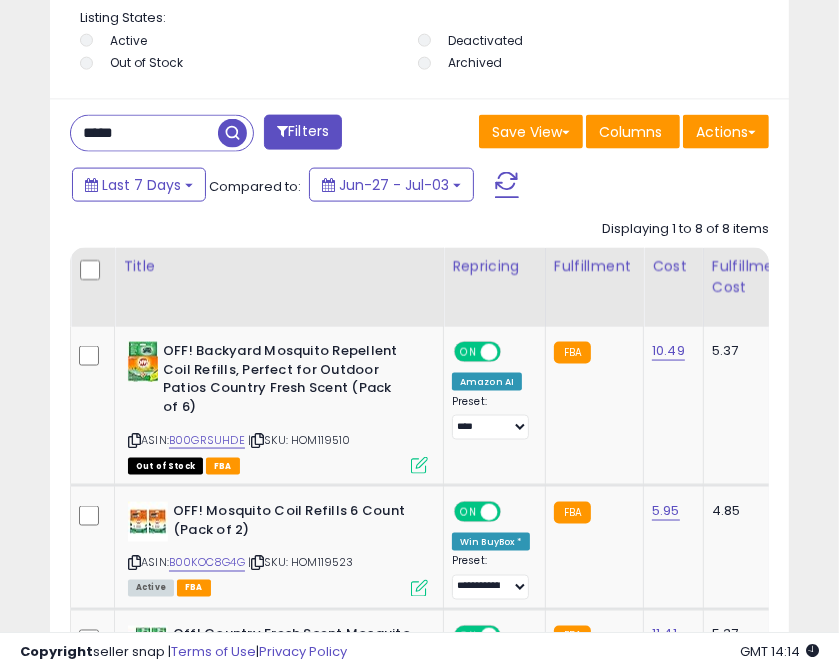 click on "*****" at bounding box center [144, 133] 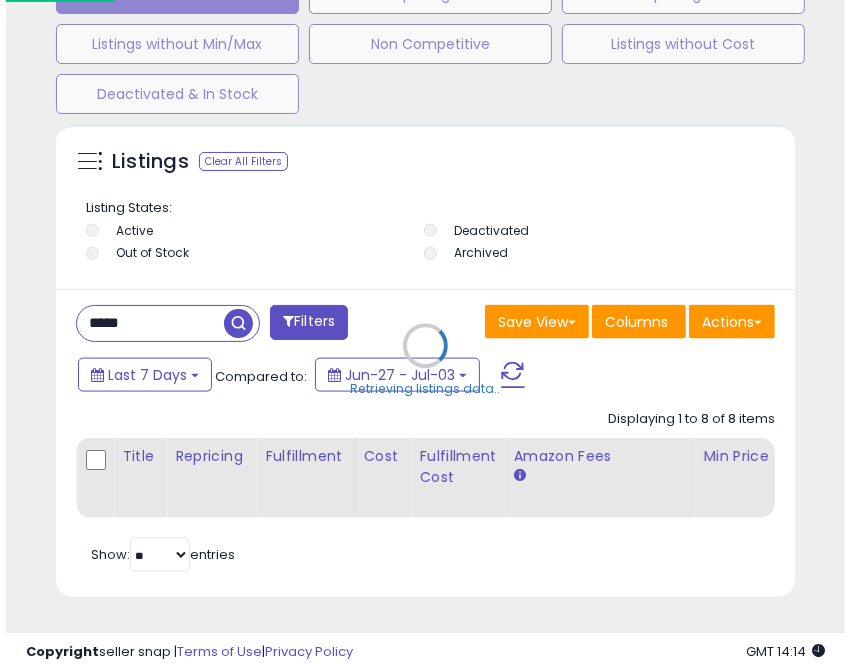 scroll, scrollTop: 1377, scrollLeft: 0, axis: vertical 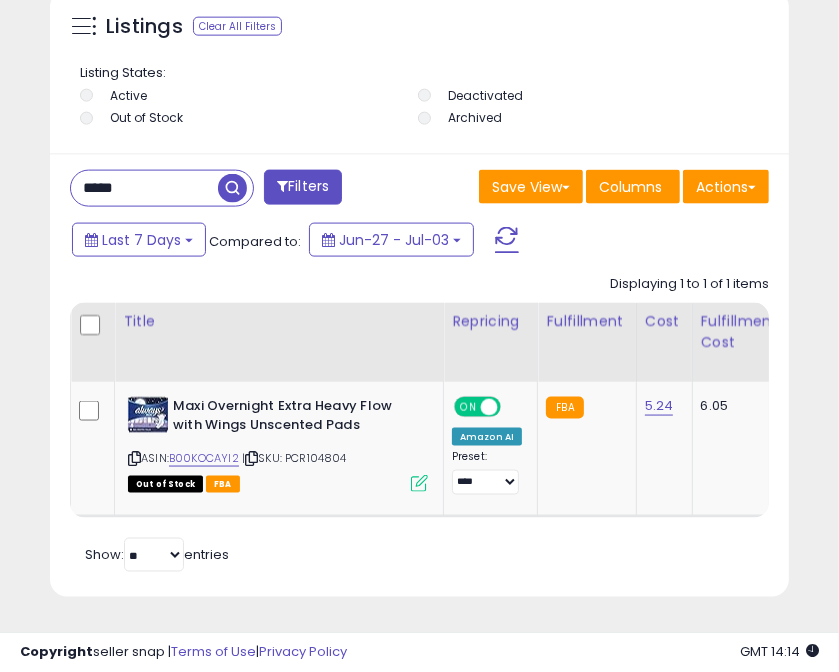 click on "*****" at bounding box center (144, 188) 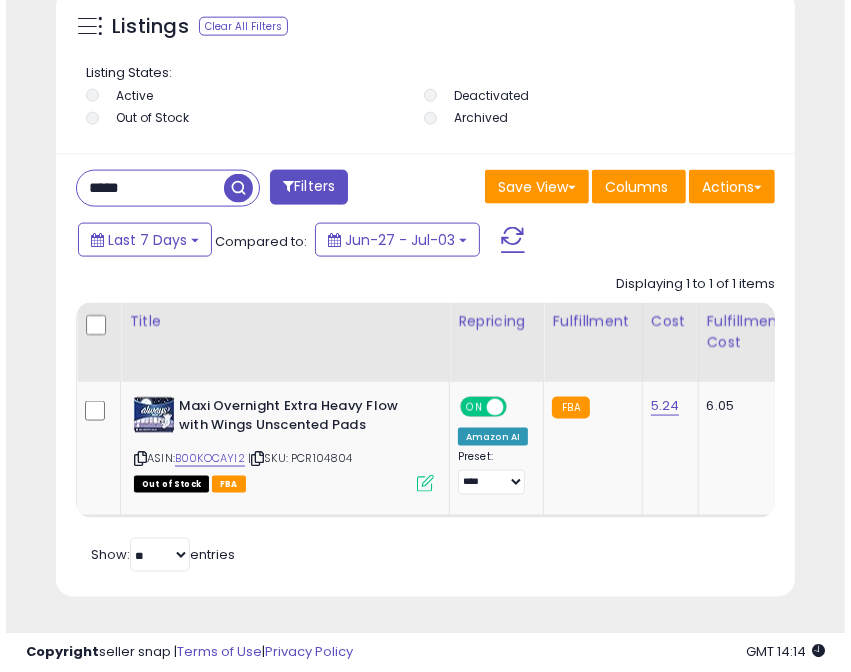 scroll, scrollTop: 1377, scrollLeft: 0, axis: vertical 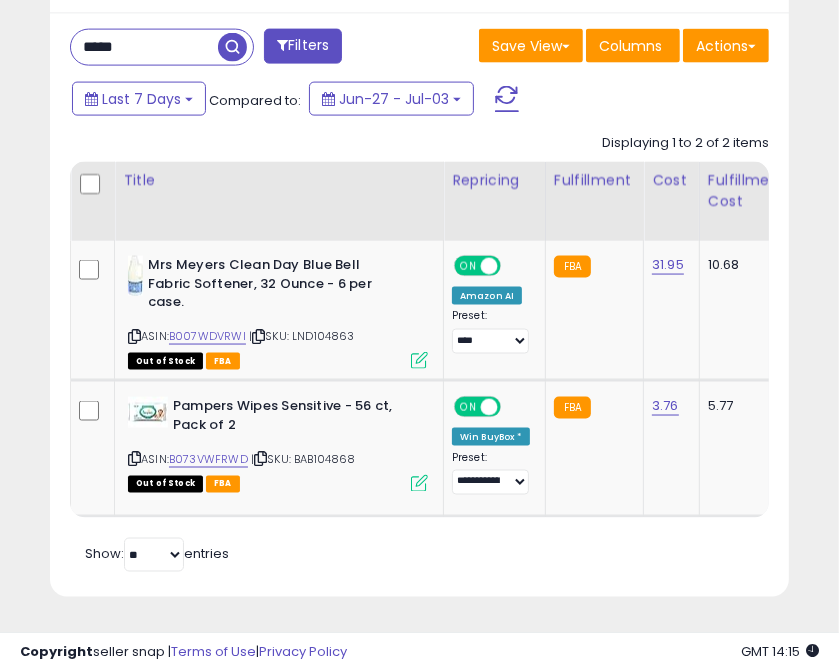 click on "*****" at bounding box center (144, 47) 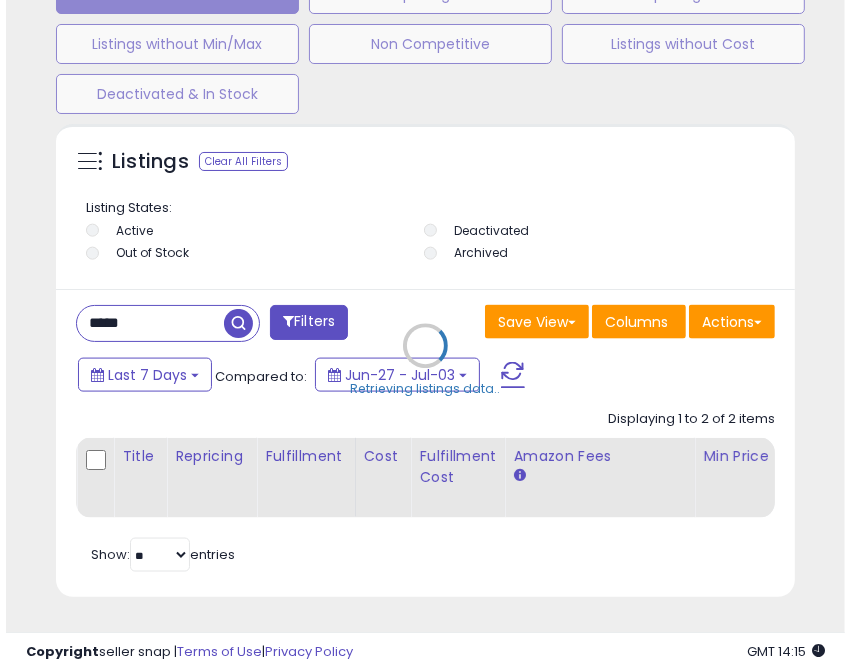 scroll, scrollTop: 1377, scrollLeft: 0, axis: vertical 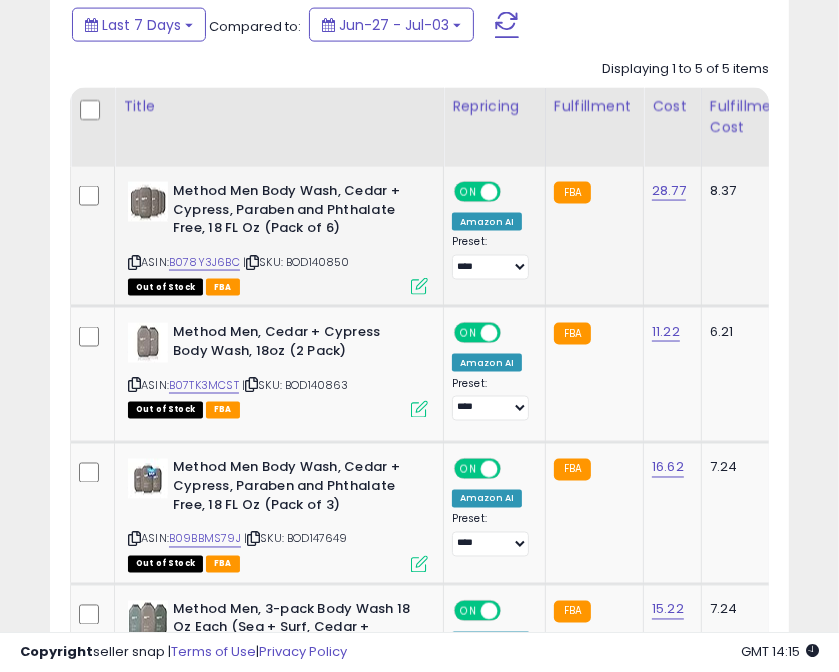 click at bounding box center (252, 262) 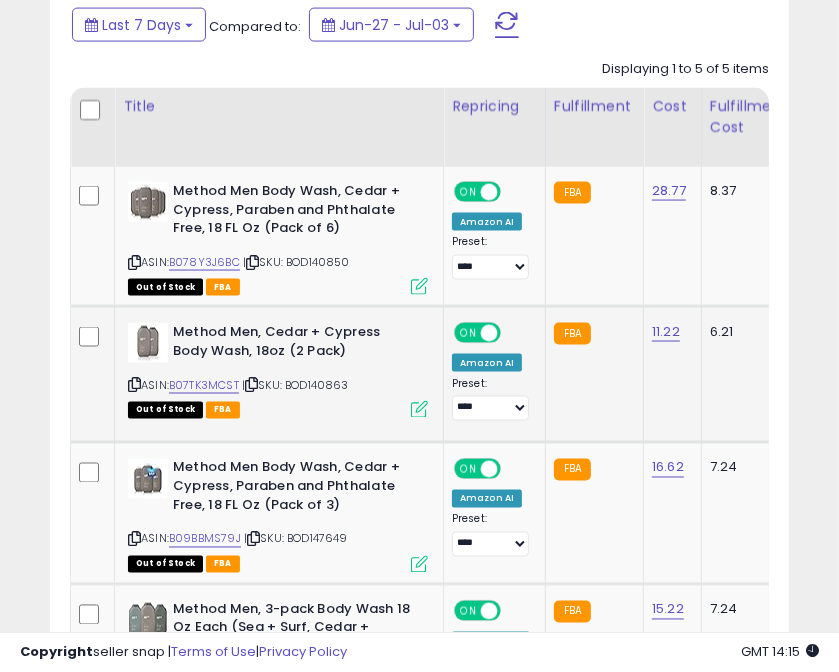 click at bounding box center (251, 384) 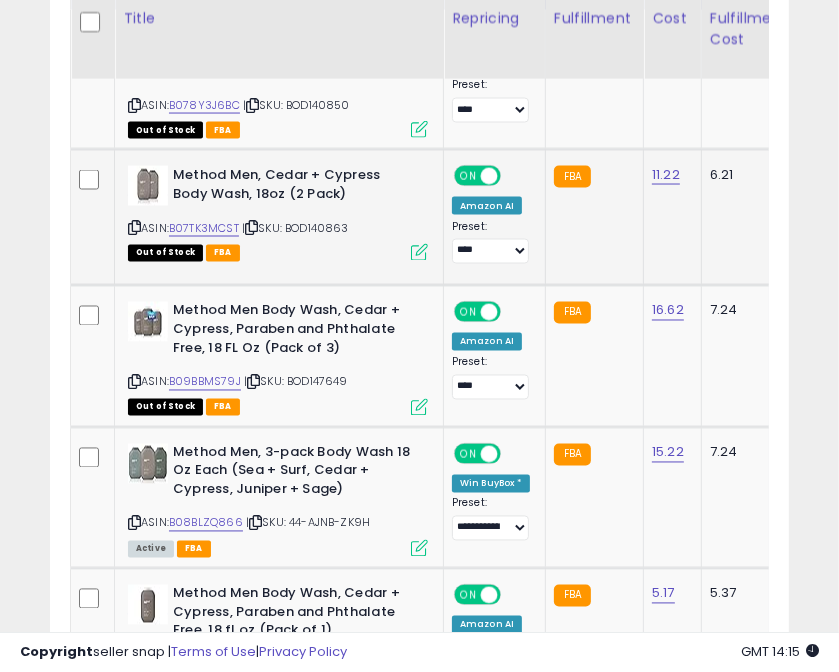 scroll, scrollTop: 1857, scrollLeft: 0, axis: vertical 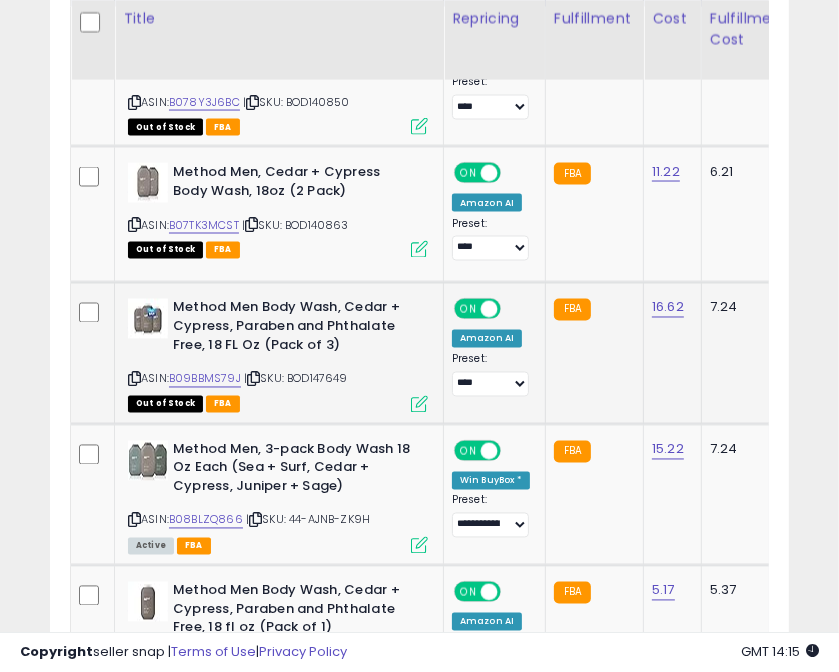 click at bounding box center (253, 379) 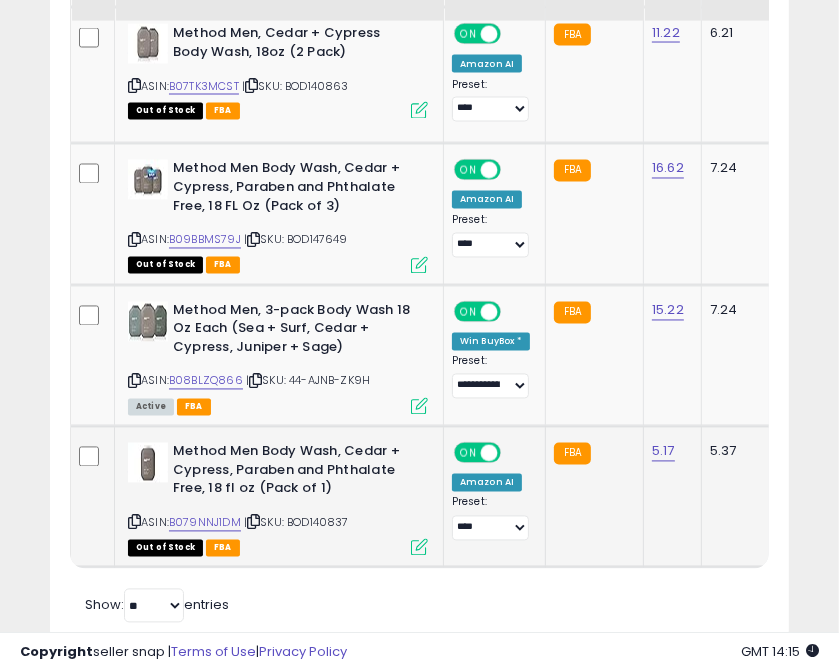 scroll, scrollTop: 2075, scrollLeft: 0, axis: vertical 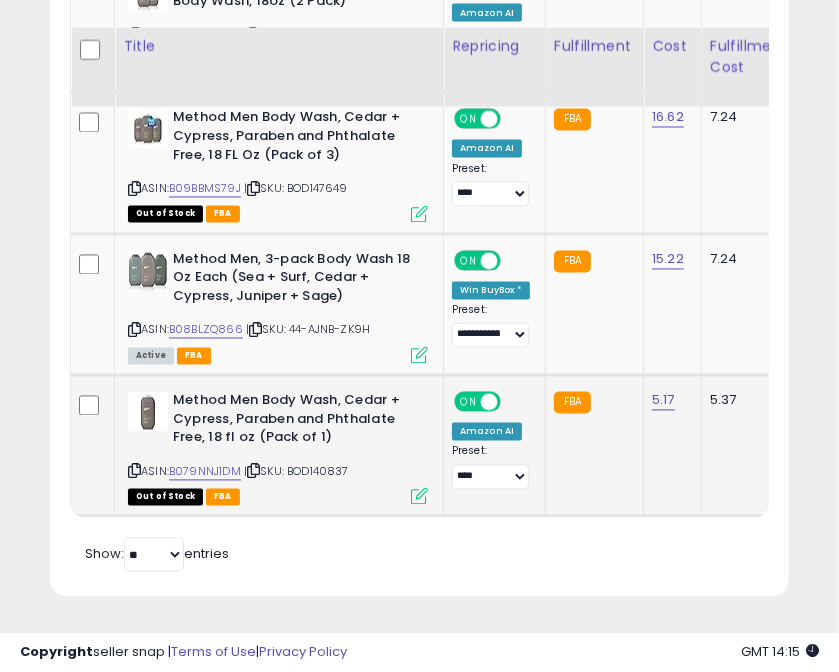 click at bounding box center (253, 471) 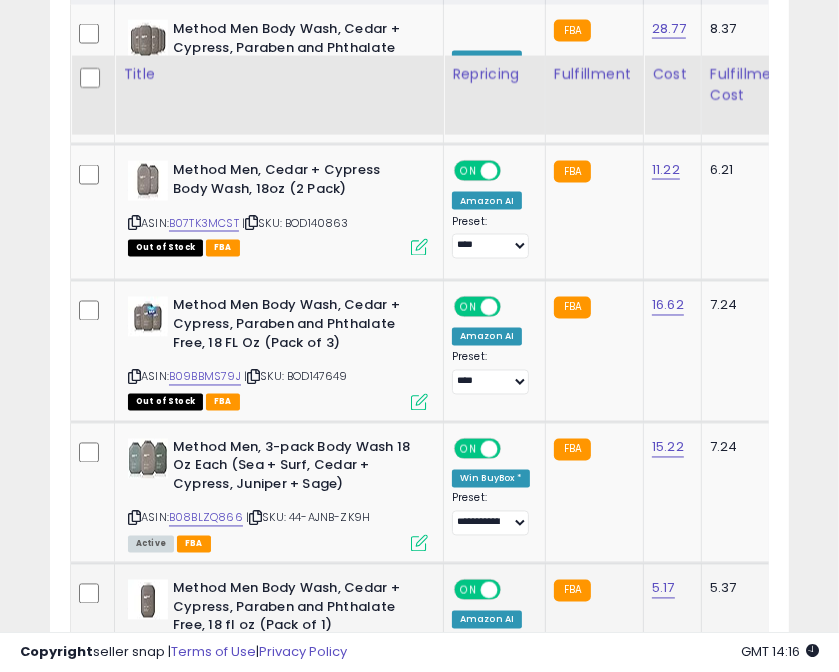 scroll, scrollTop: 1835, scrollLeft: 0, axis: vertical 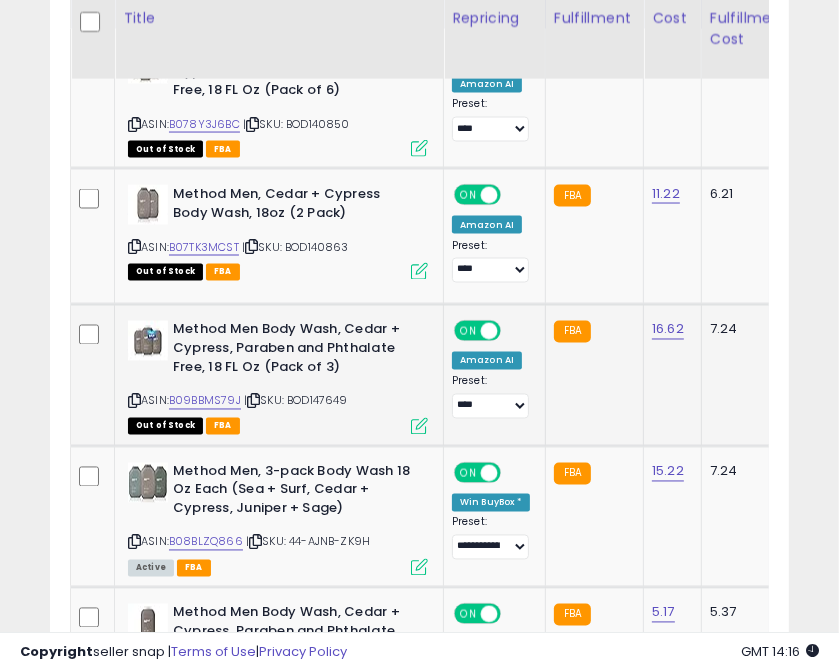 click at bounding box center (253, 401) 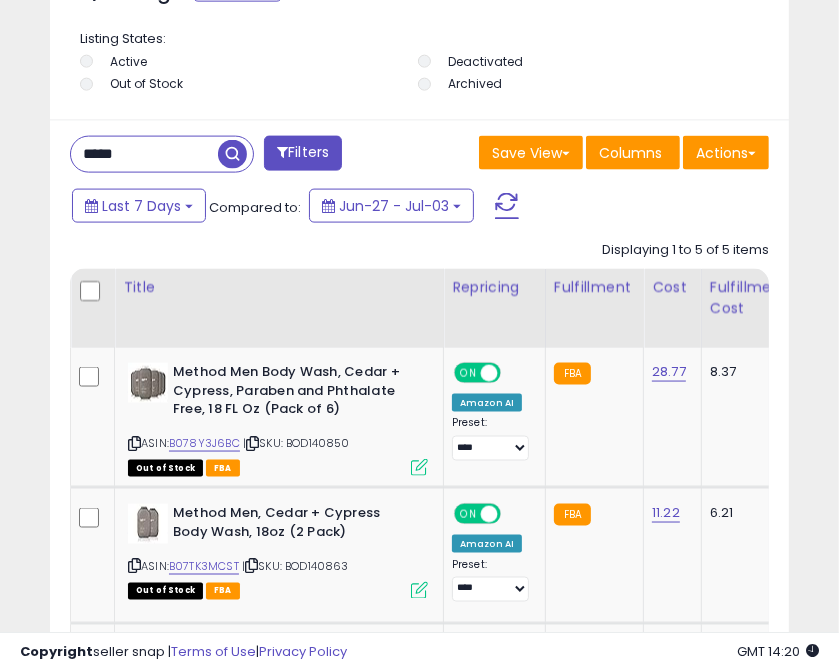 scroll, scrollTop: 1515, scrollLeft: 0, axis: vertical 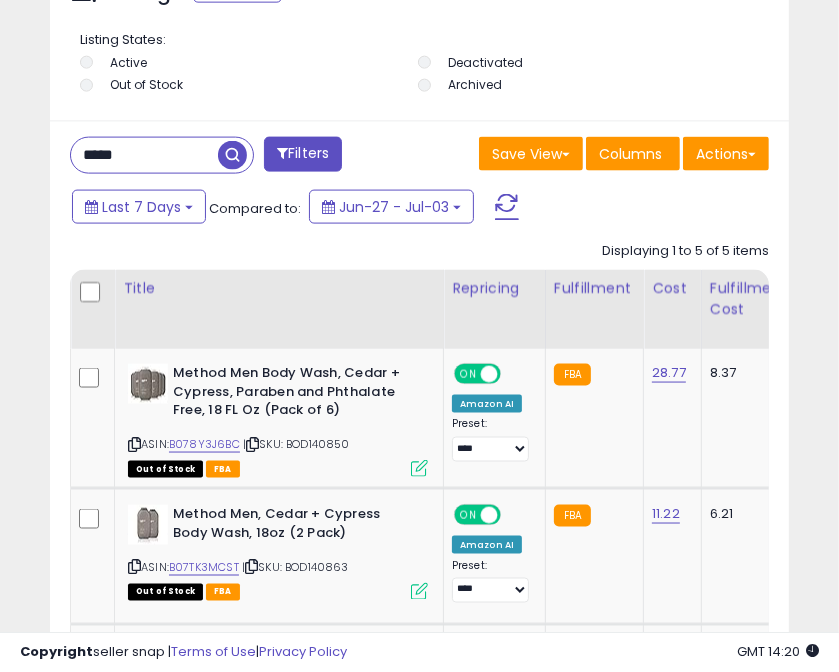 click on "*****" at bounding box center [144, 155] 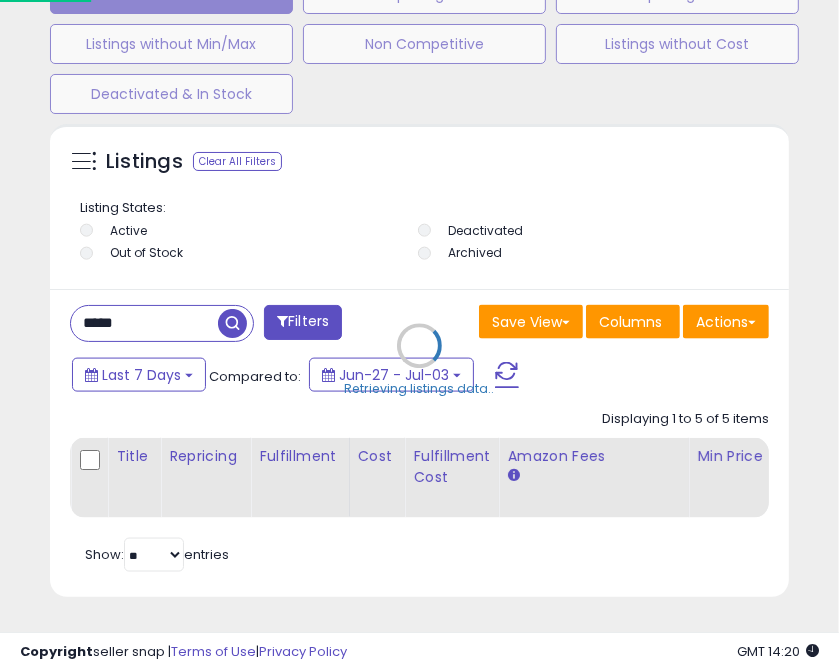 scroll, scrollTop: 999609, scrollLeft: 999258, axis: both 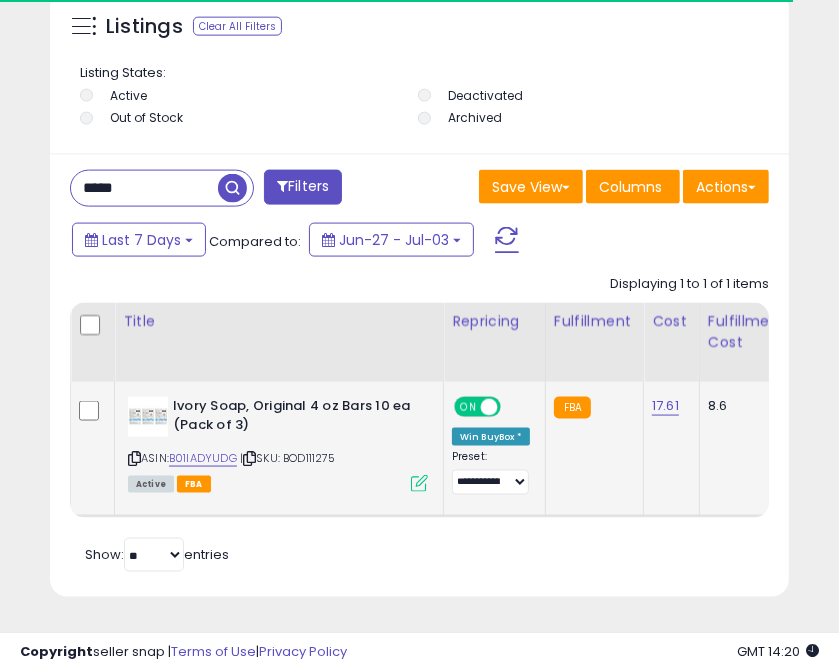 click at bounding box center (249, 458) 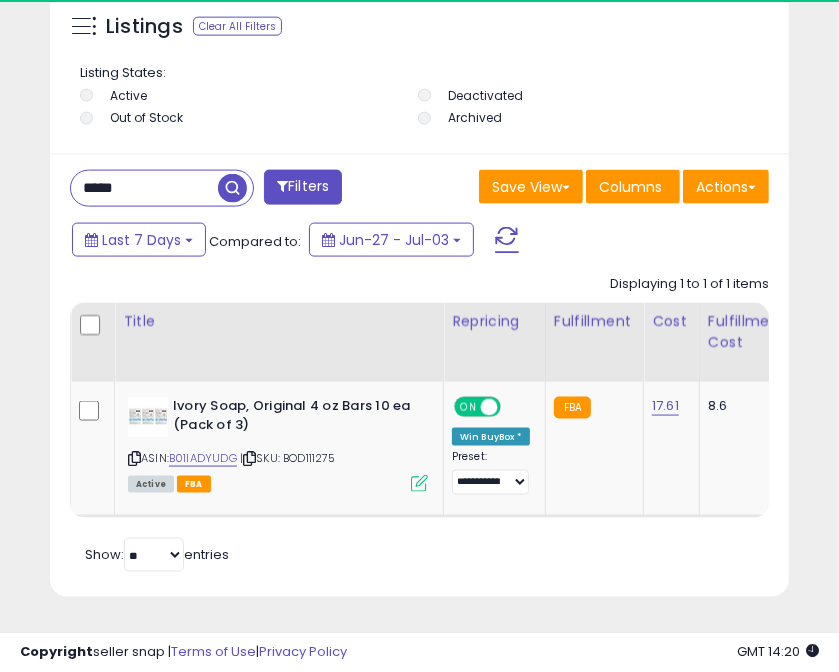 scroll, scrollTop: 999609, scrollLeft: 999270, axis: both 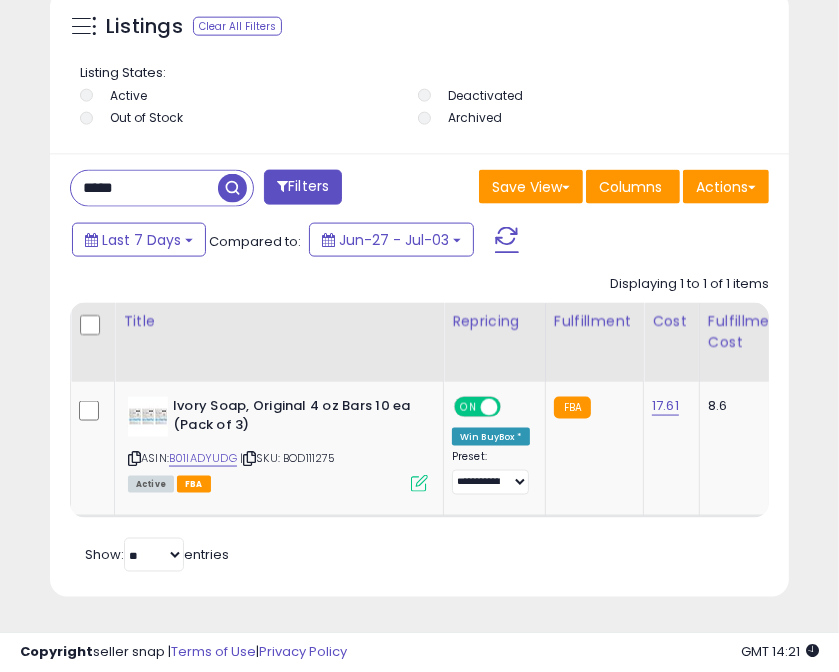 click on "*****" at bounding box center [144, 188] 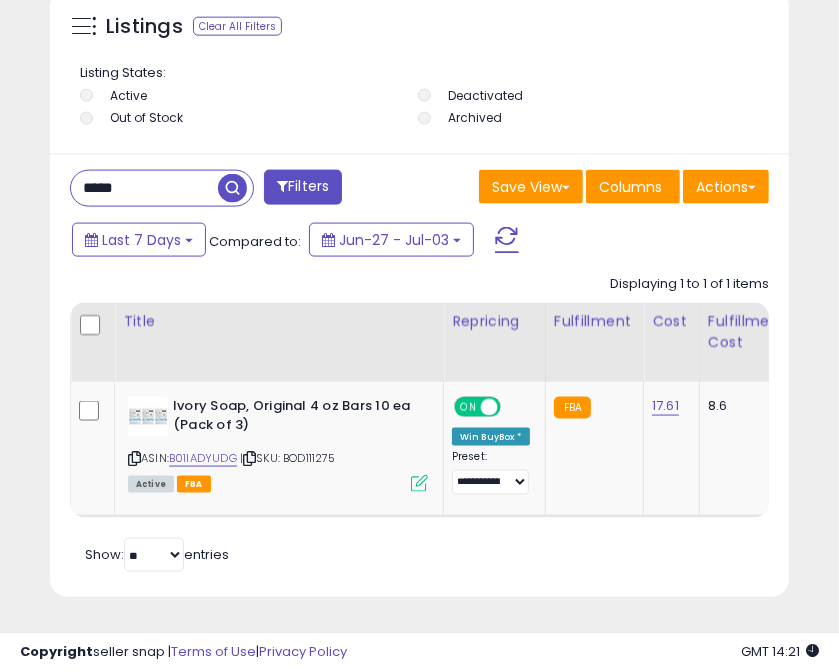 click on "*****" at bounding box center (144, 188) 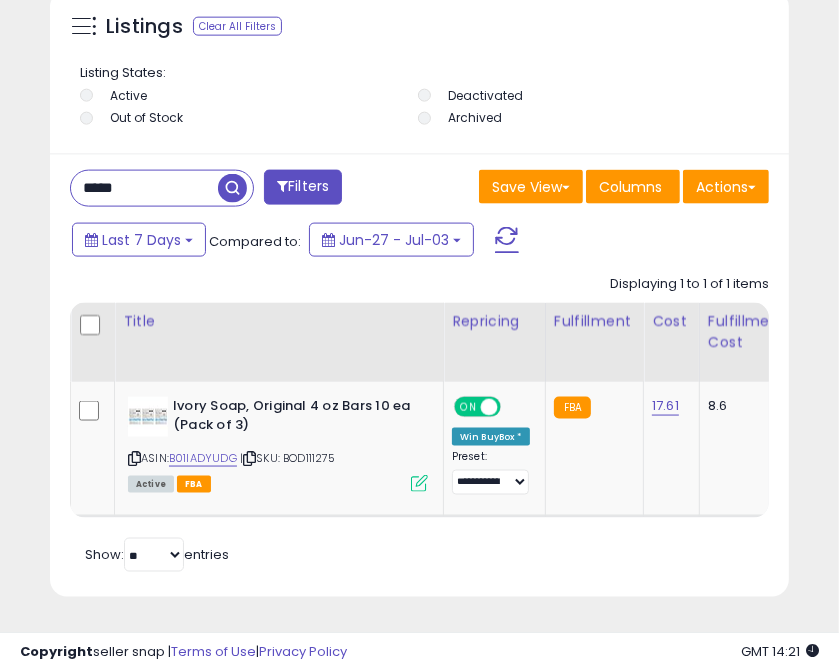 type on "*****" 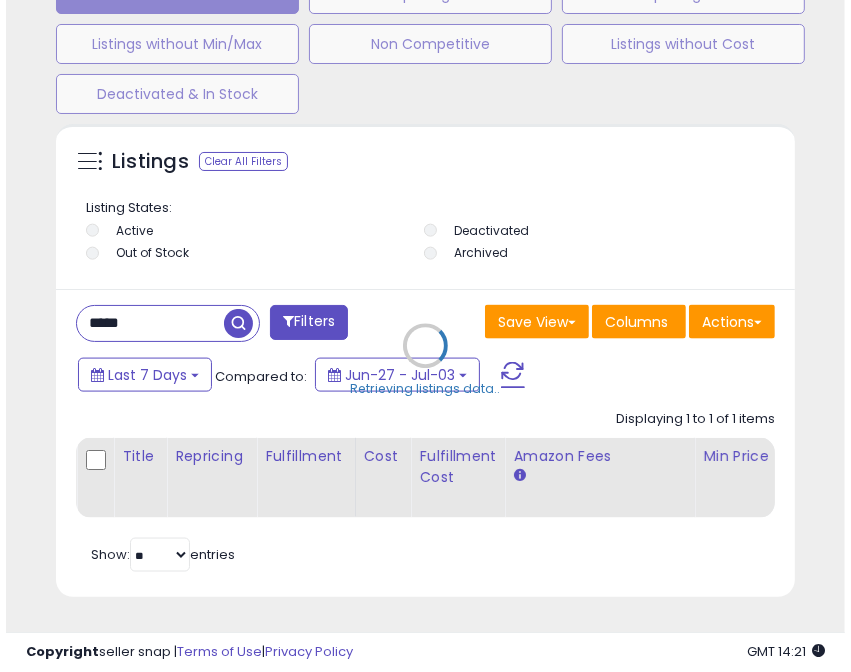 scroll, scrollTop: 1377, scrollLeft: 0, axis: vertical 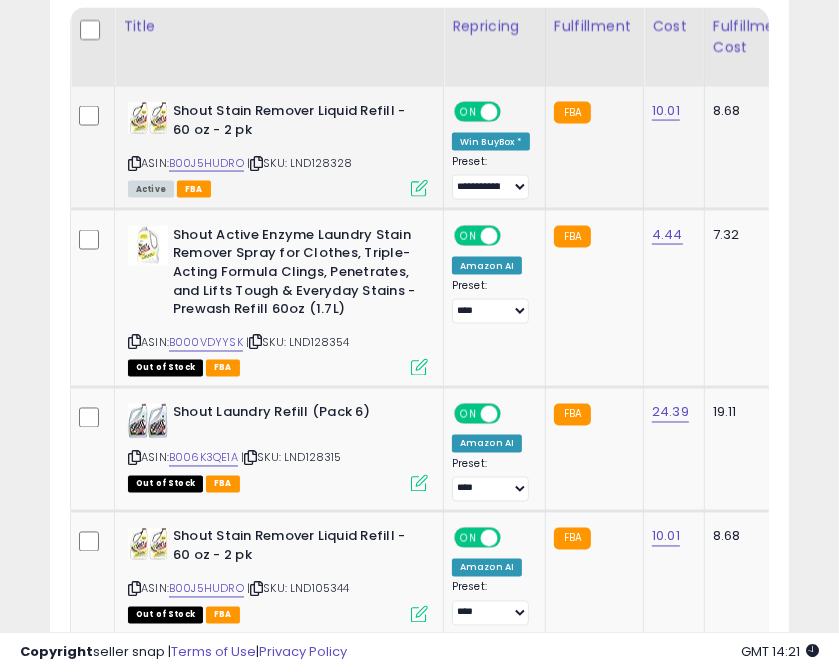 click at bounding box center [256, 163] 